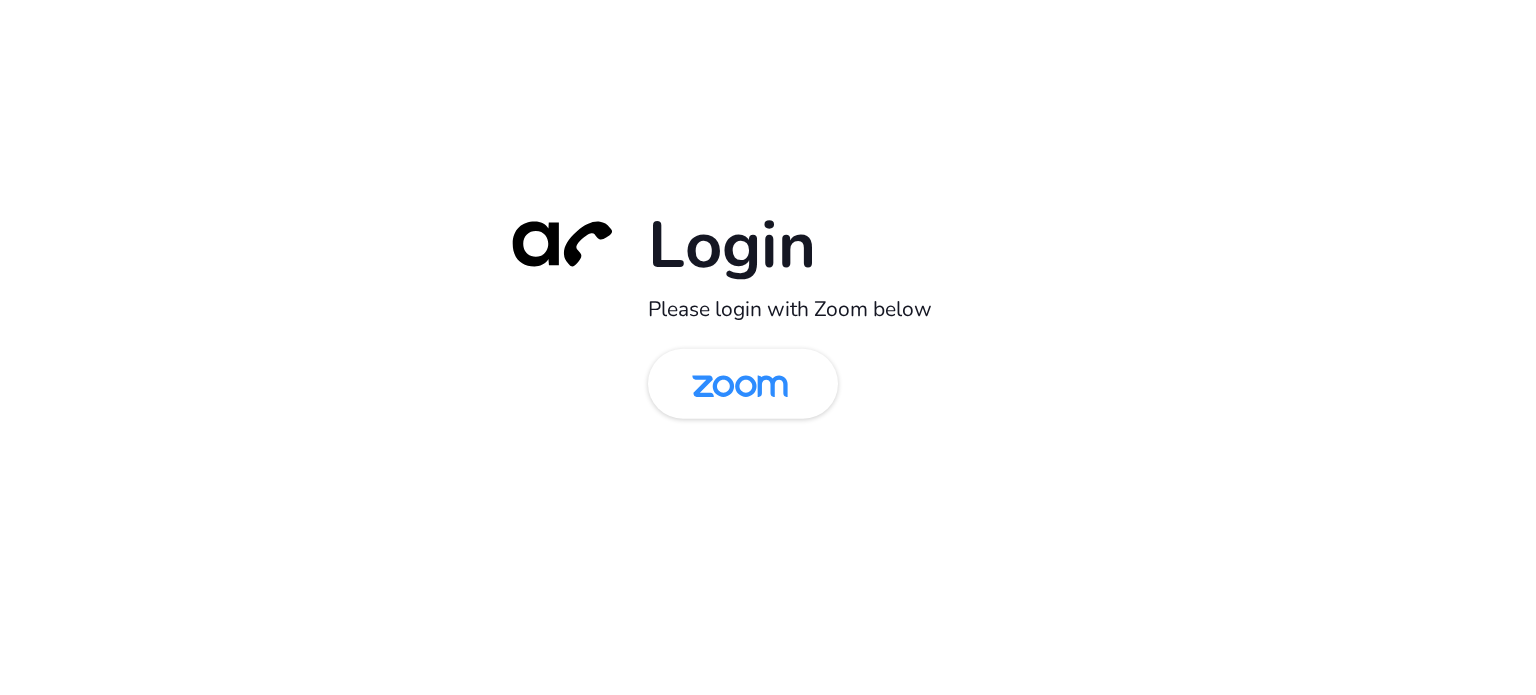 scroll, scrollTop: 0, scrollLeft: 0, axis: both 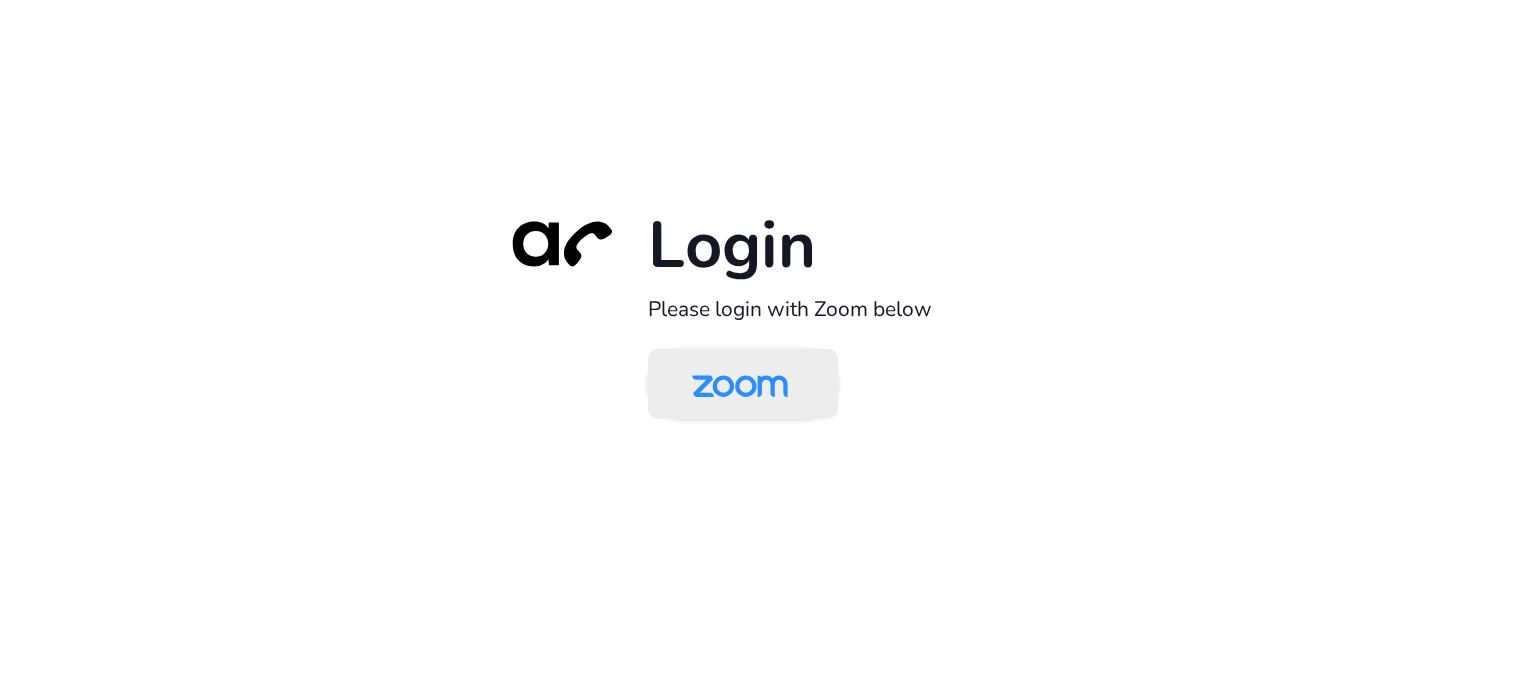 click at bounding box center (740, 385) 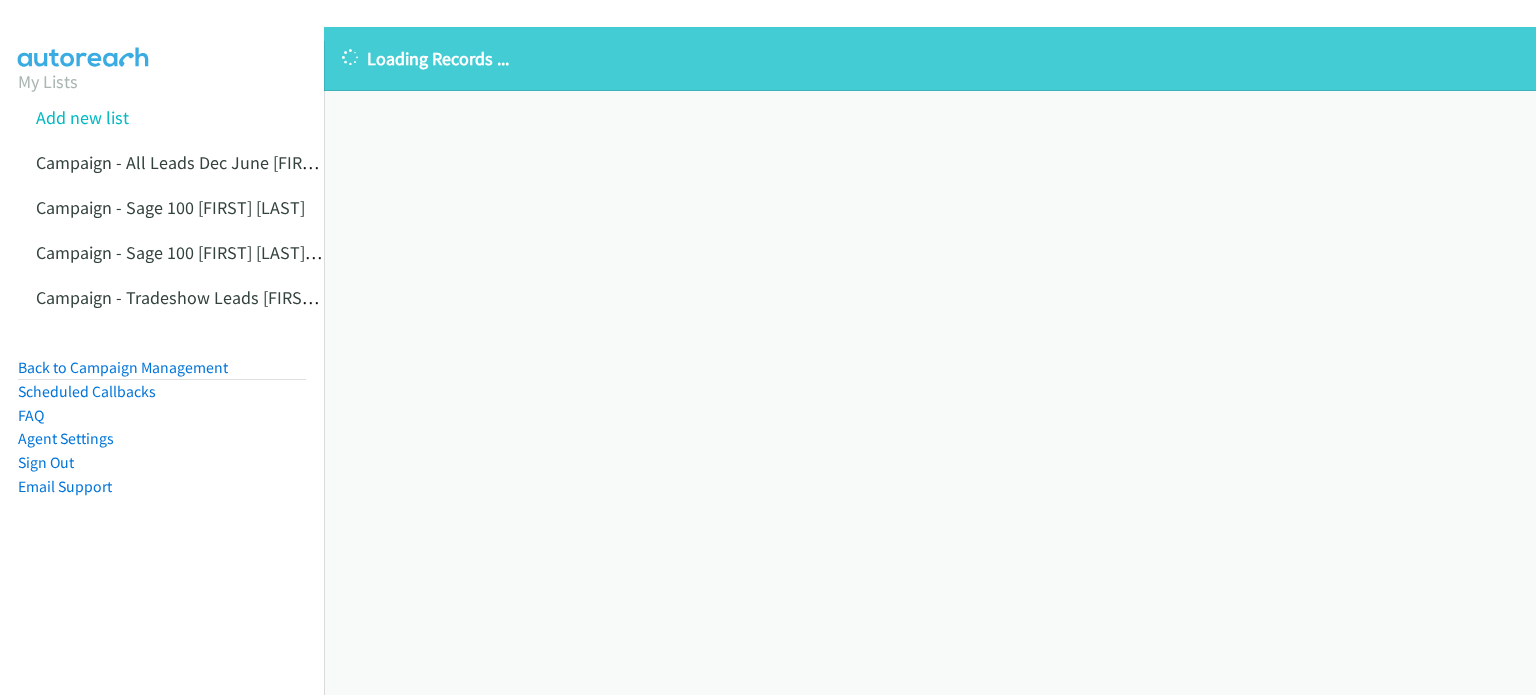 scroll, scrollTop: 0, scrollLeft: 0, axis: both 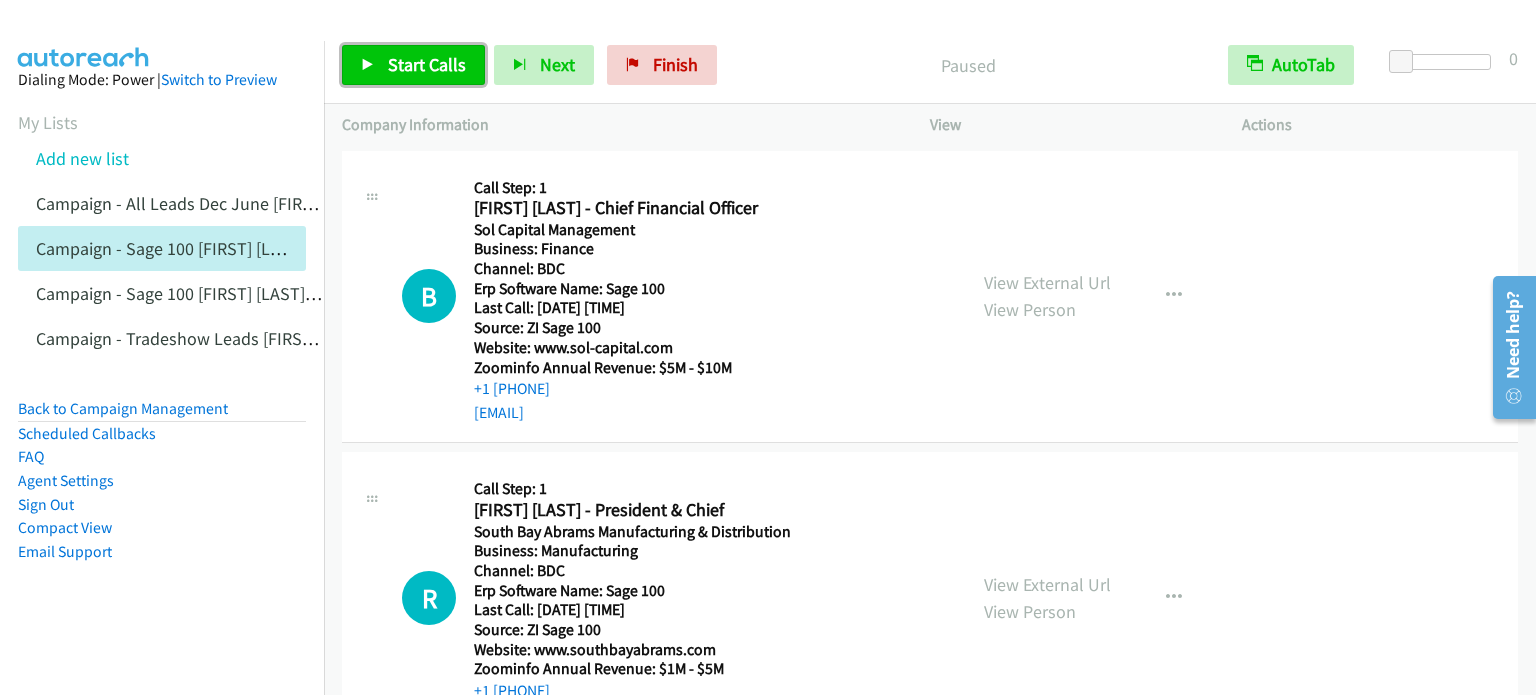 click on "Start Calls" at bounding box center (427, 64) 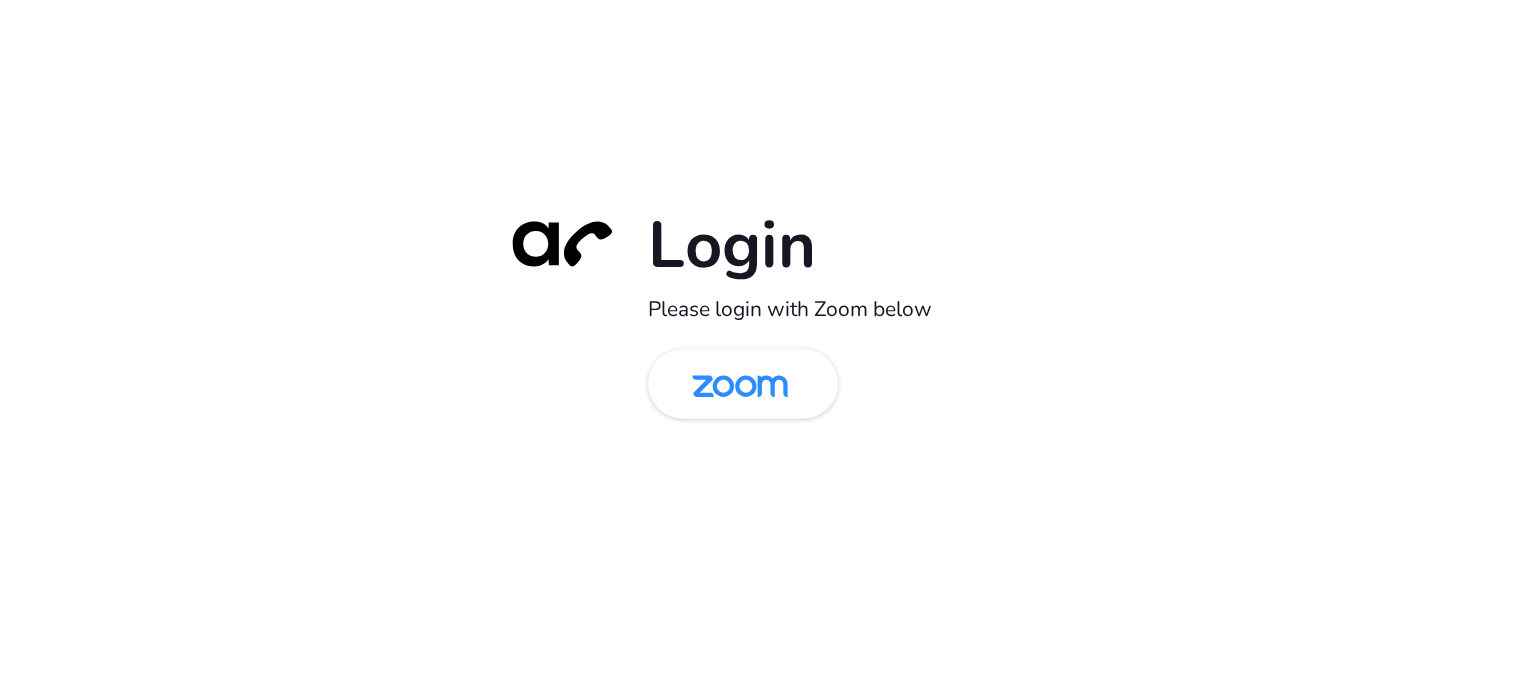 scroll, scrollTop: 0, scrollLeft: 0, axis: both 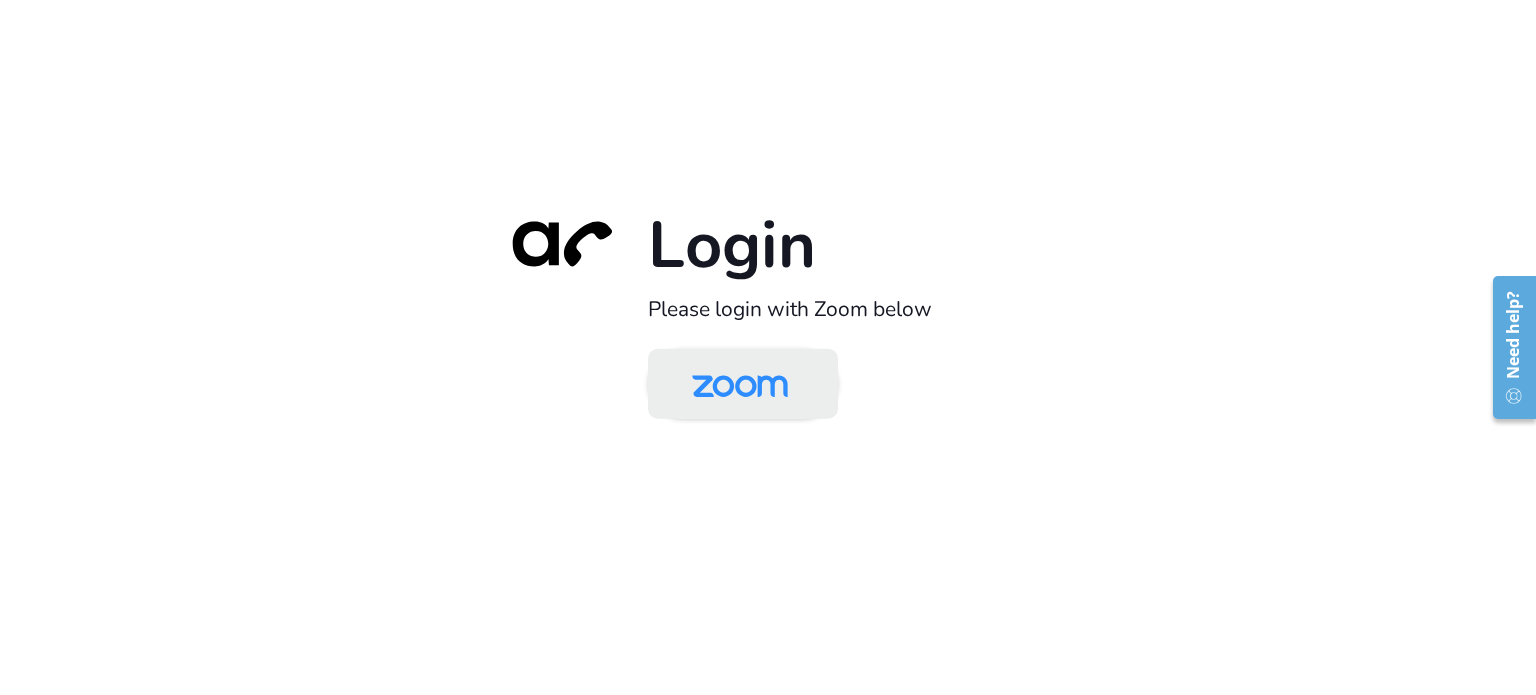 click at bounding box center [740, 385] 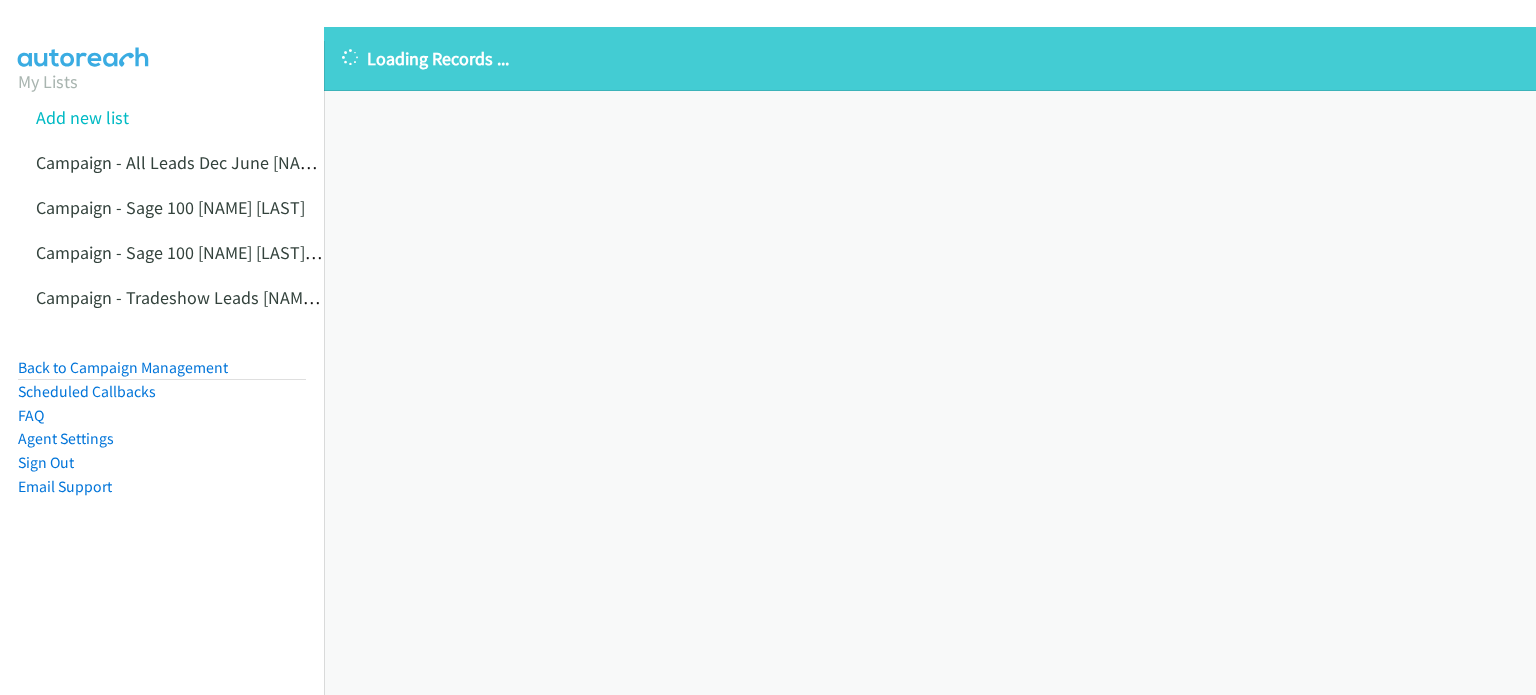 scroll, scrollTop: 0, scrollLeft: 0, axis: both 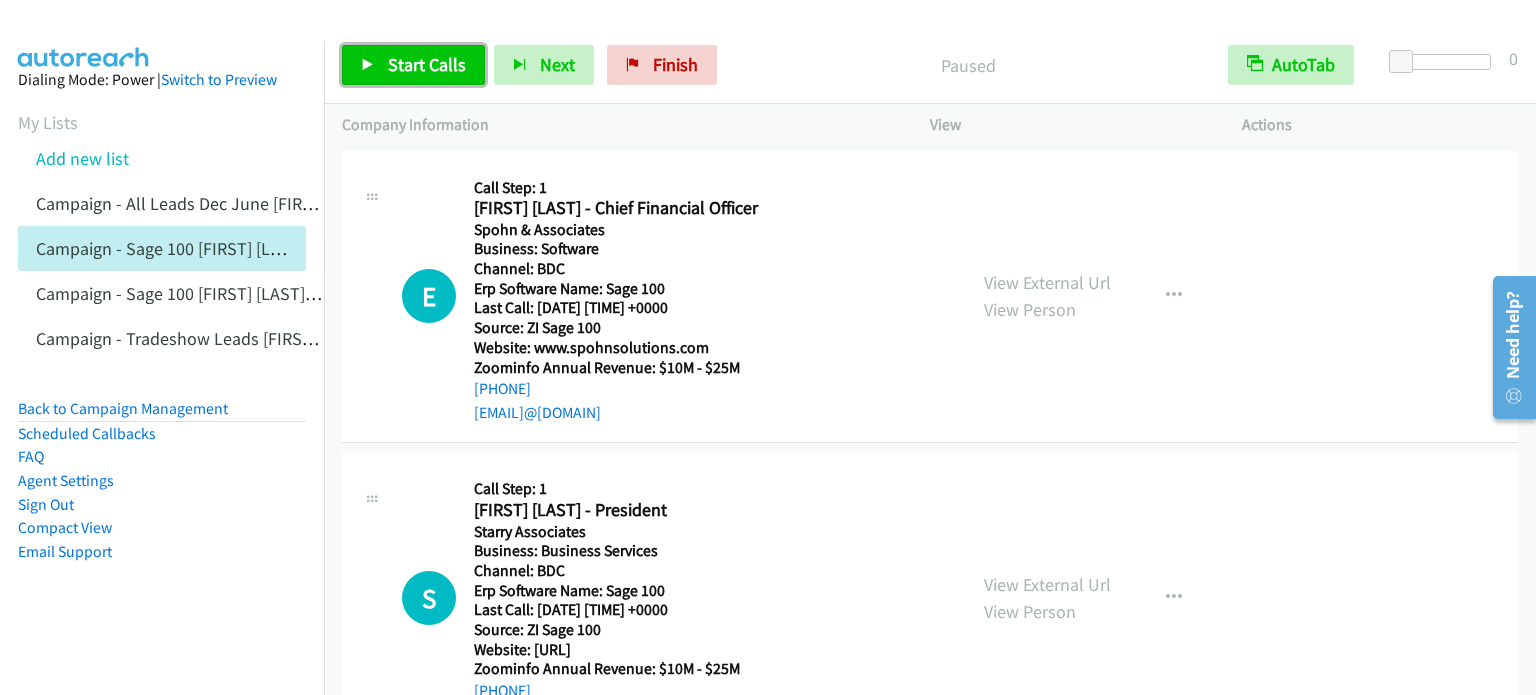 click on "Start Calls" at bounding box center [427, 64] 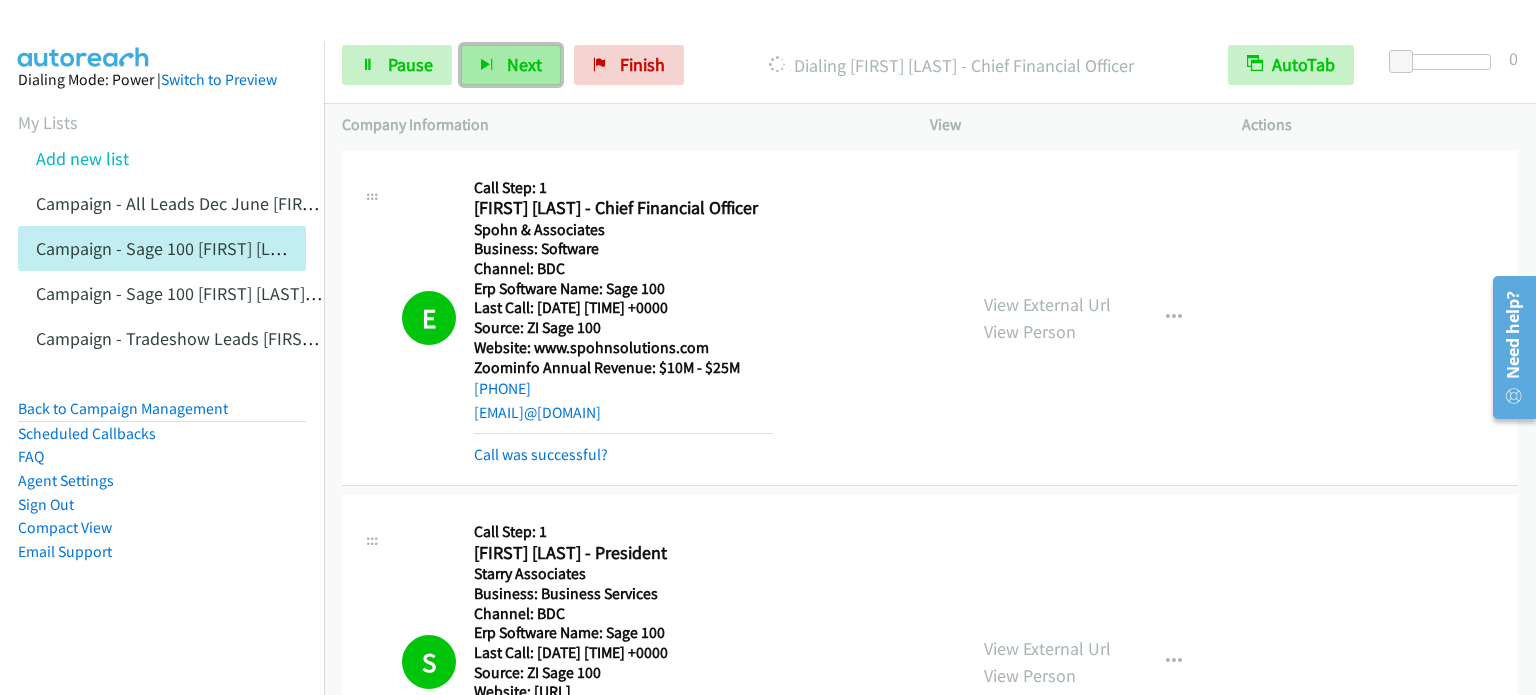 click on "Next" at bounding box center [524, 64] 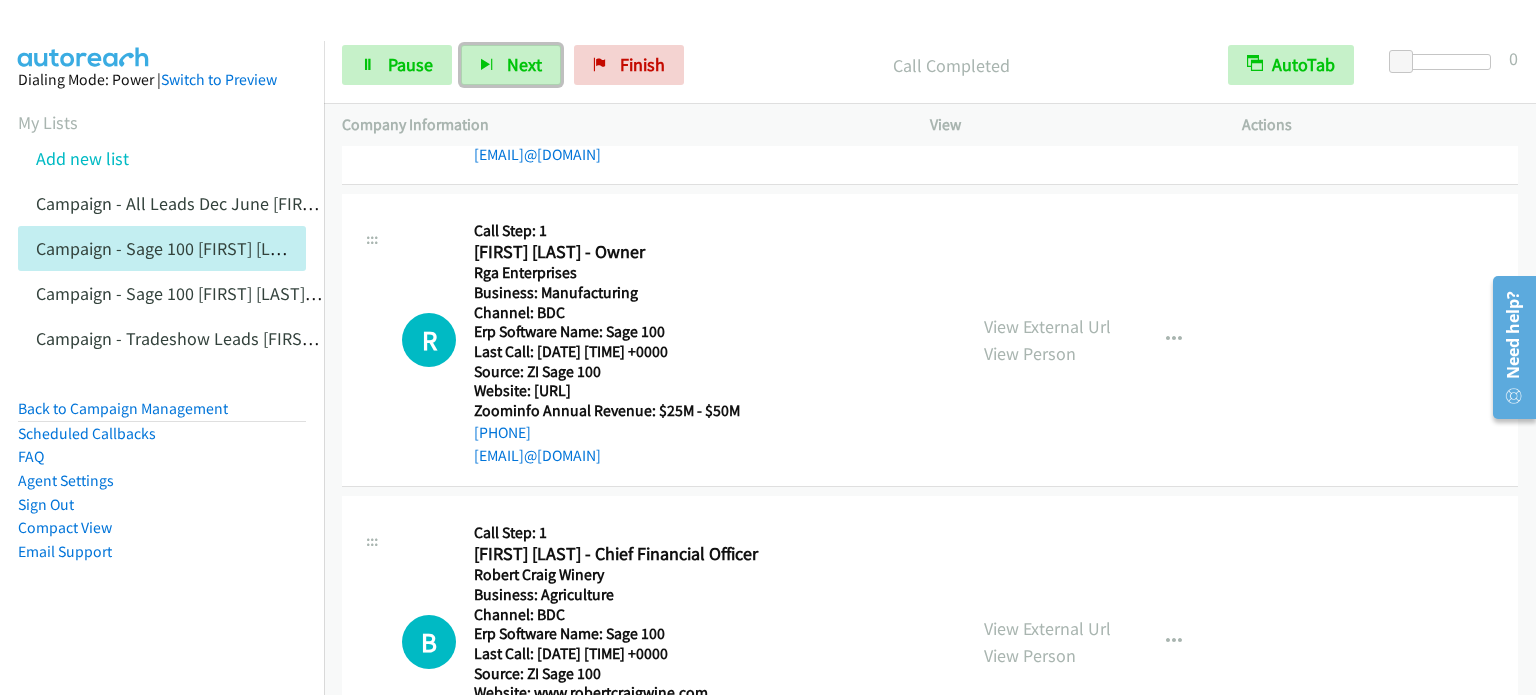 scroll, scrollTop: 1300, scrollLeft: 0, axis: vertical 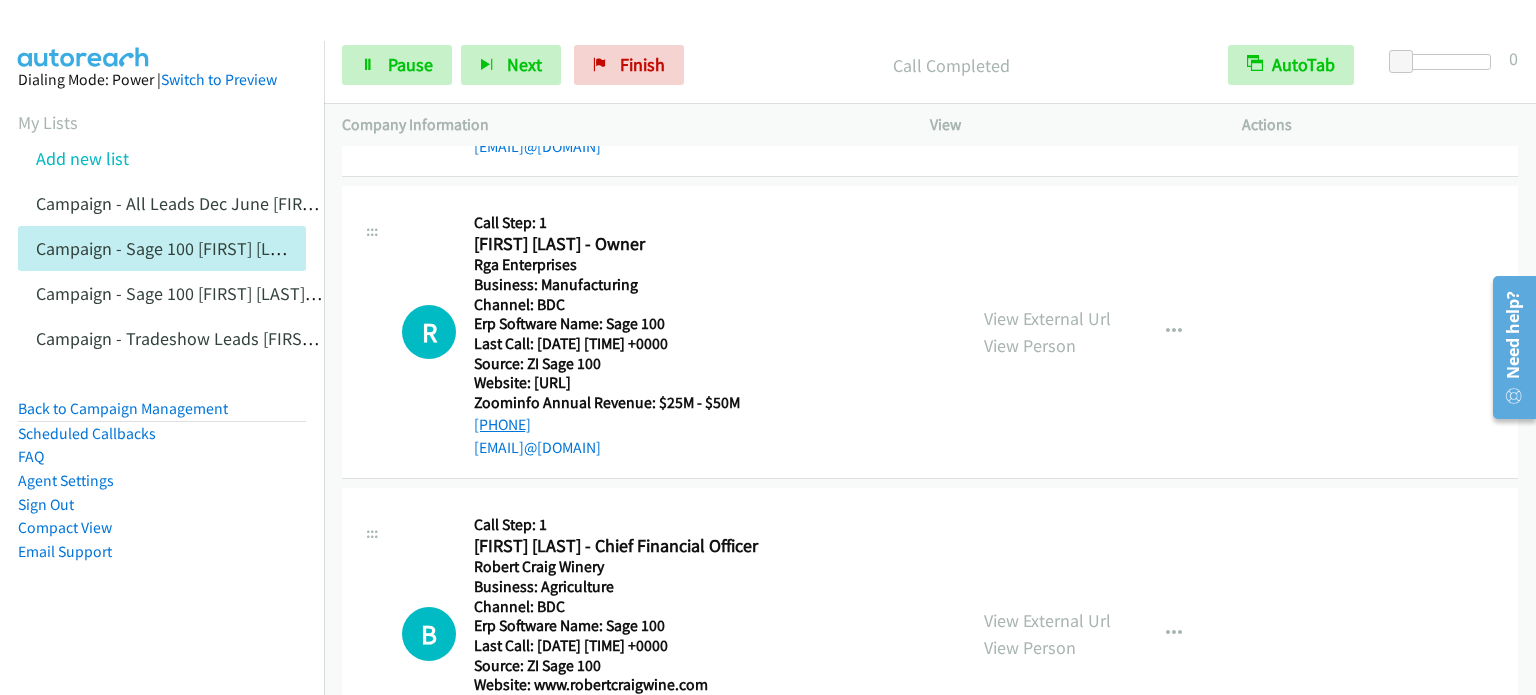 click on "+1 704-398-0487" at bounding box center [502, 424] 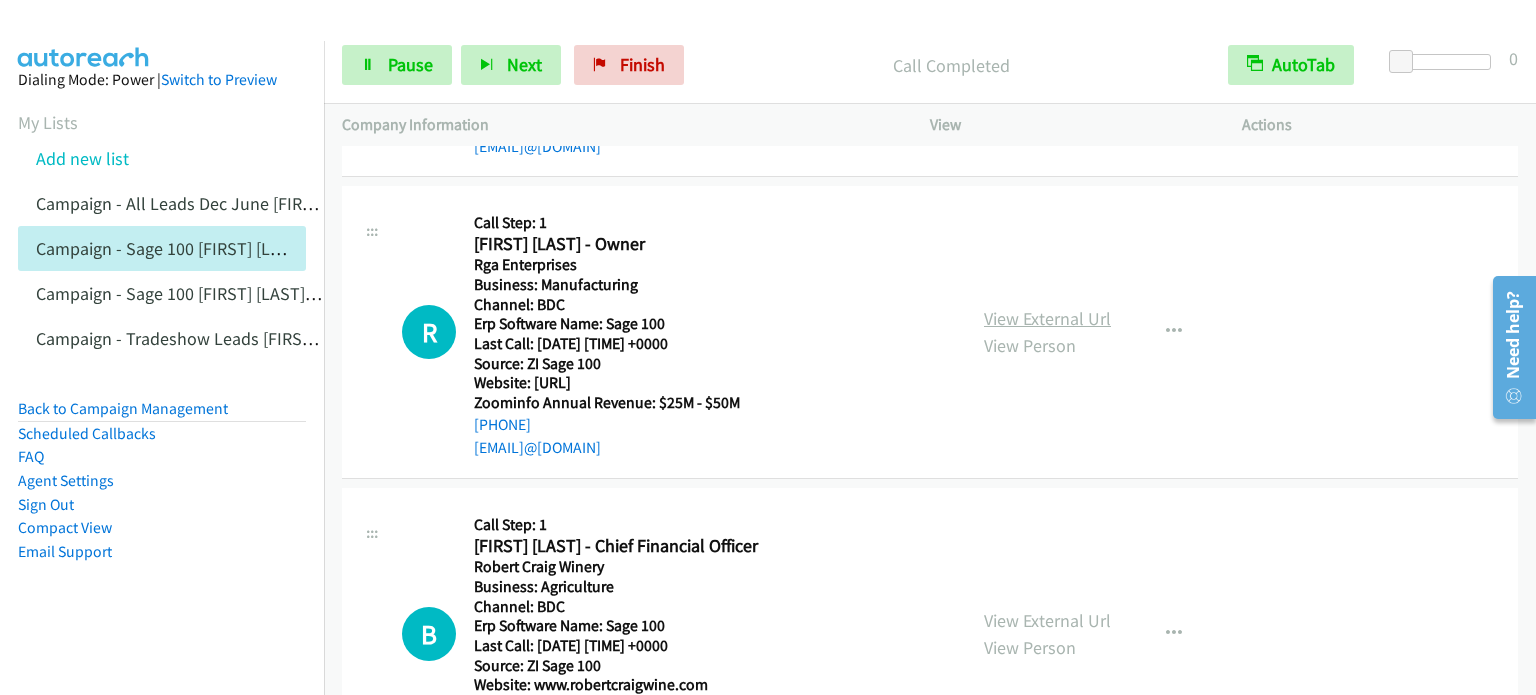 click on "View External Url" at bounding box center [1047, 318] 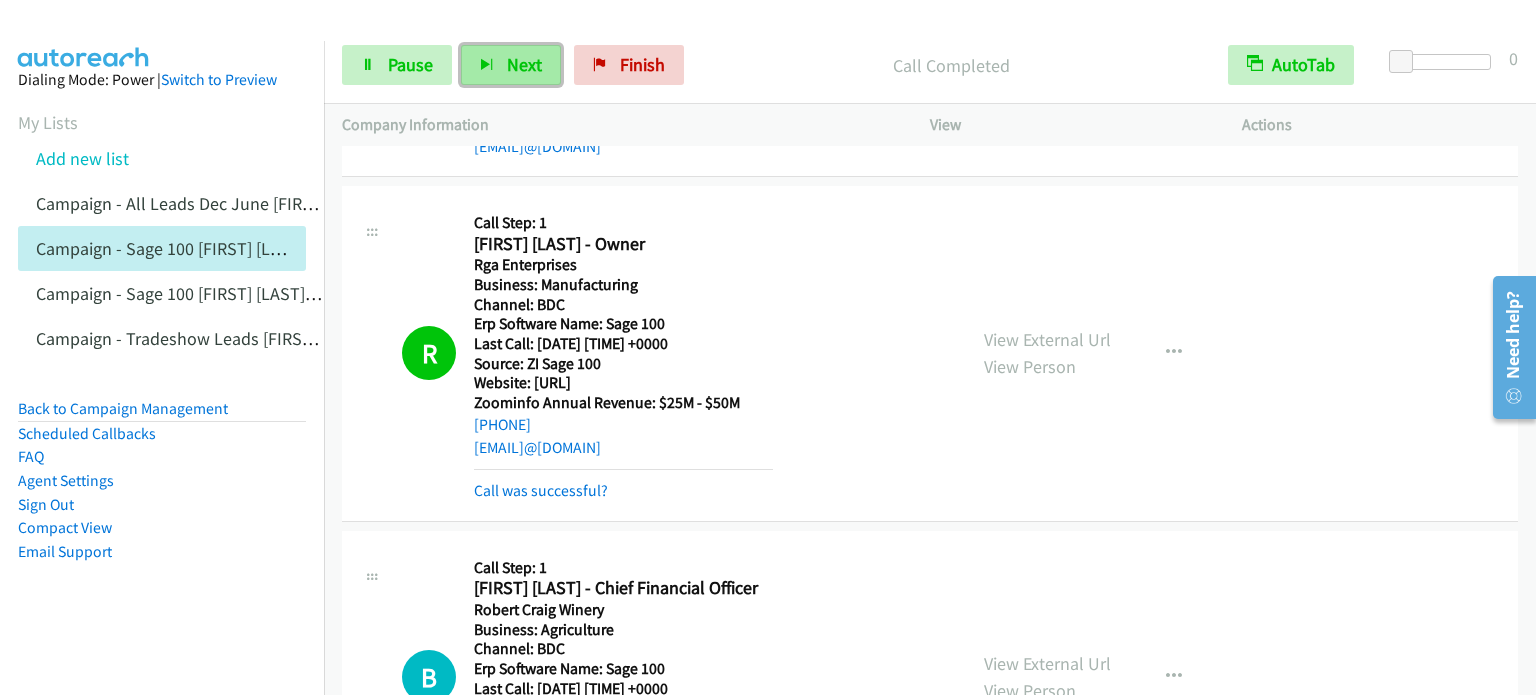 click on "Next" at bounding box center [524, 64] 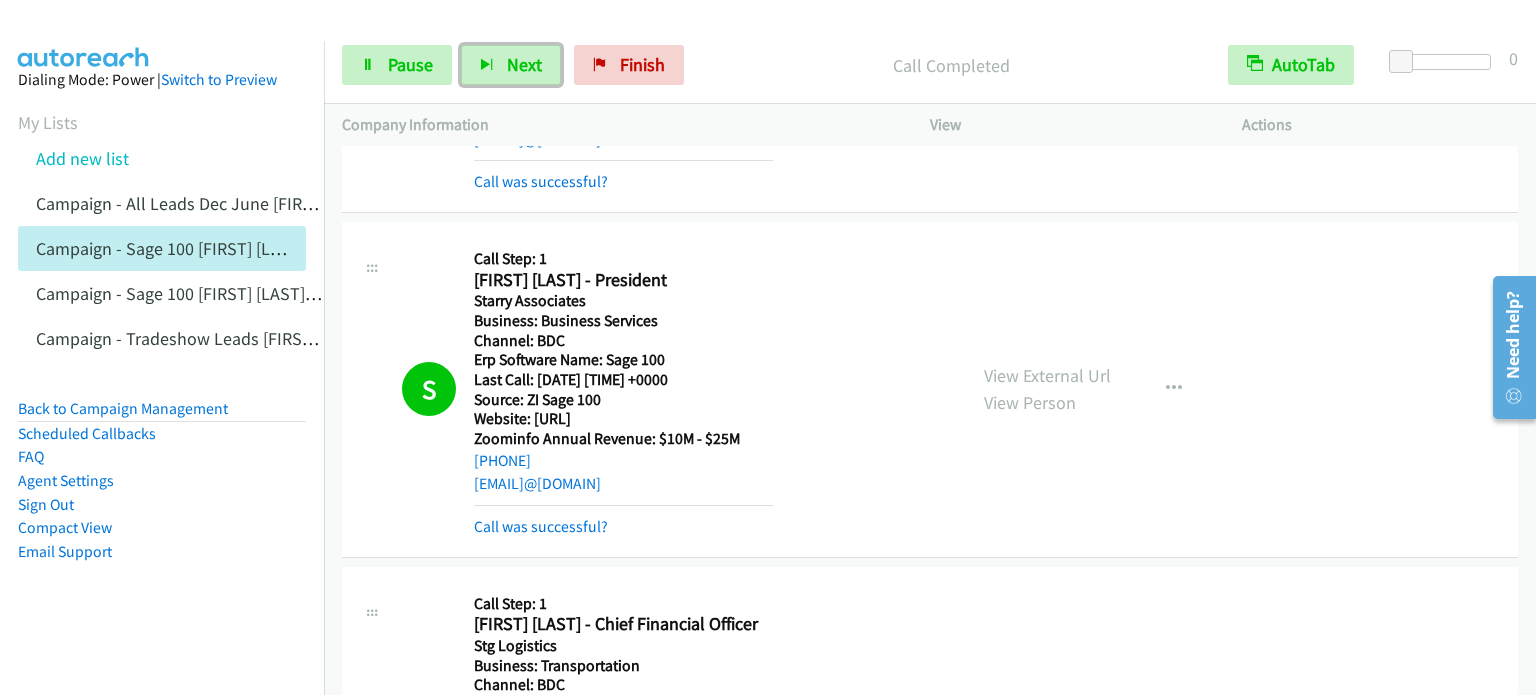 scroll, scrollTop: 0, scrollLeft: 0, axis: both 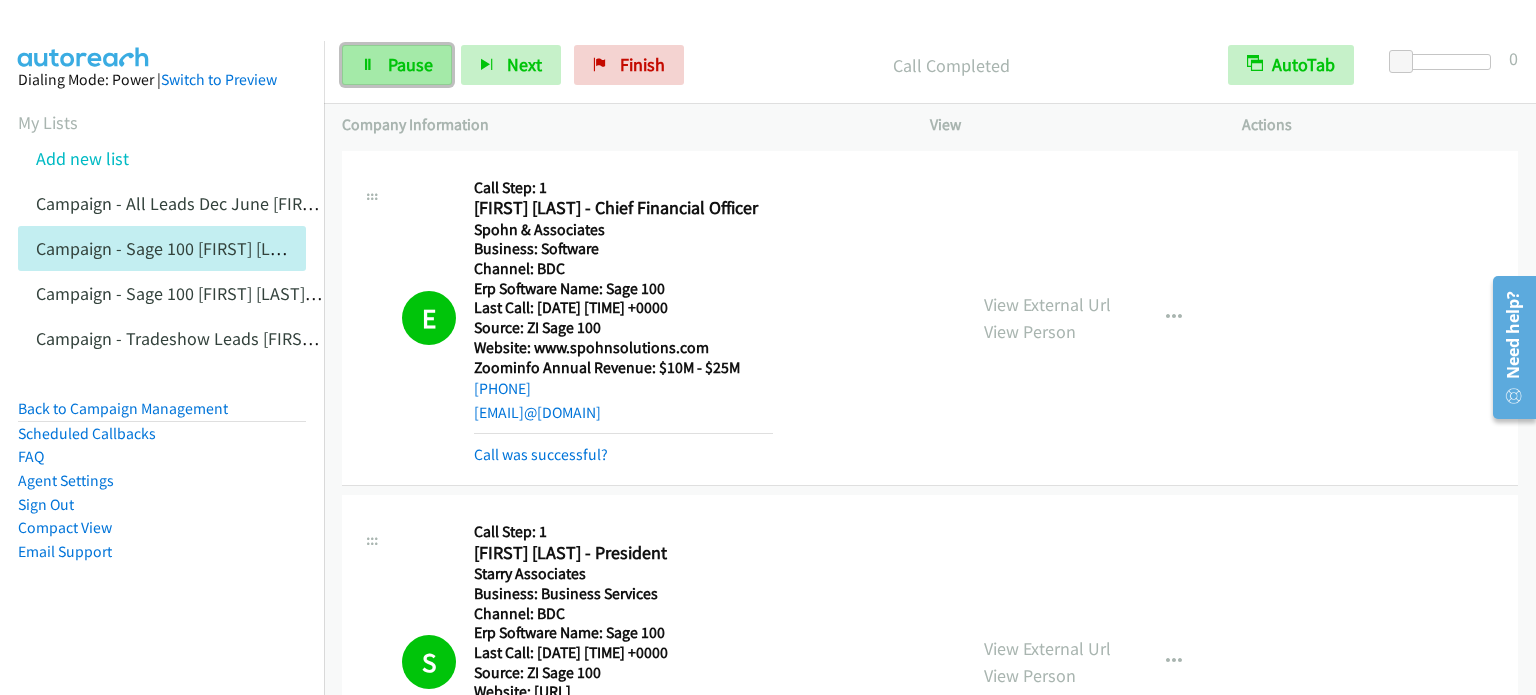 click on "Pause" at bounding box center (410, 64) 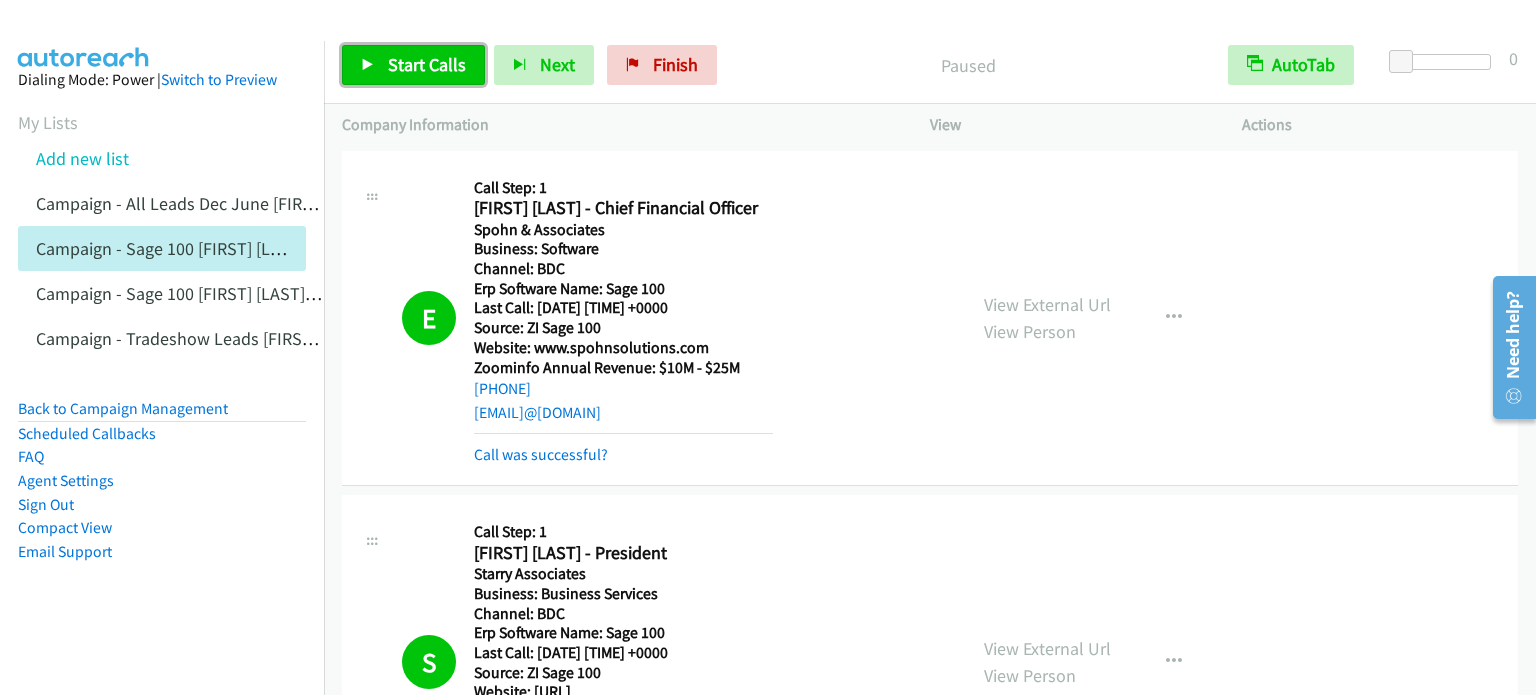 click on "Start Calls" at bounding box center [427, 64] 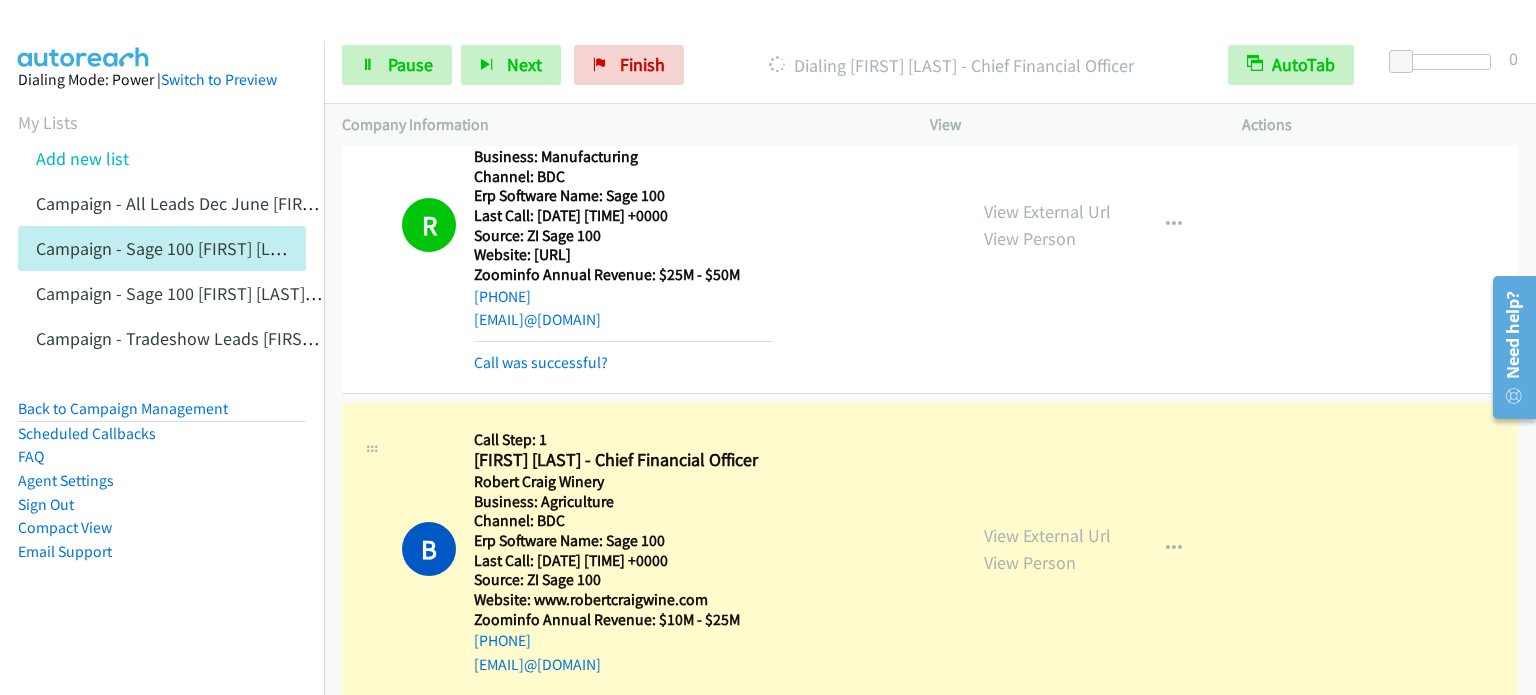 scroll, scrollTop: 1600, scrollLeft: 0, axis: vertical 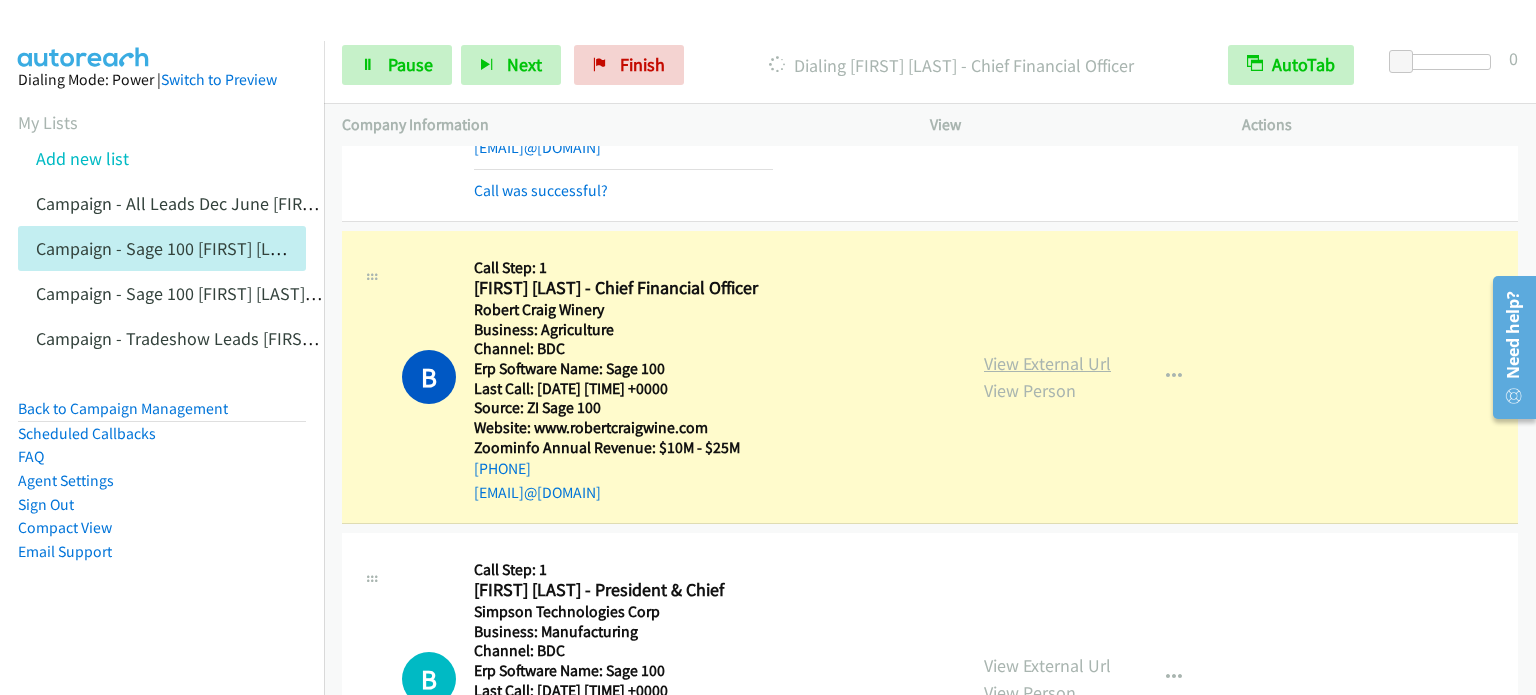 click on "View External Url" at bounding box center [1047, 363] 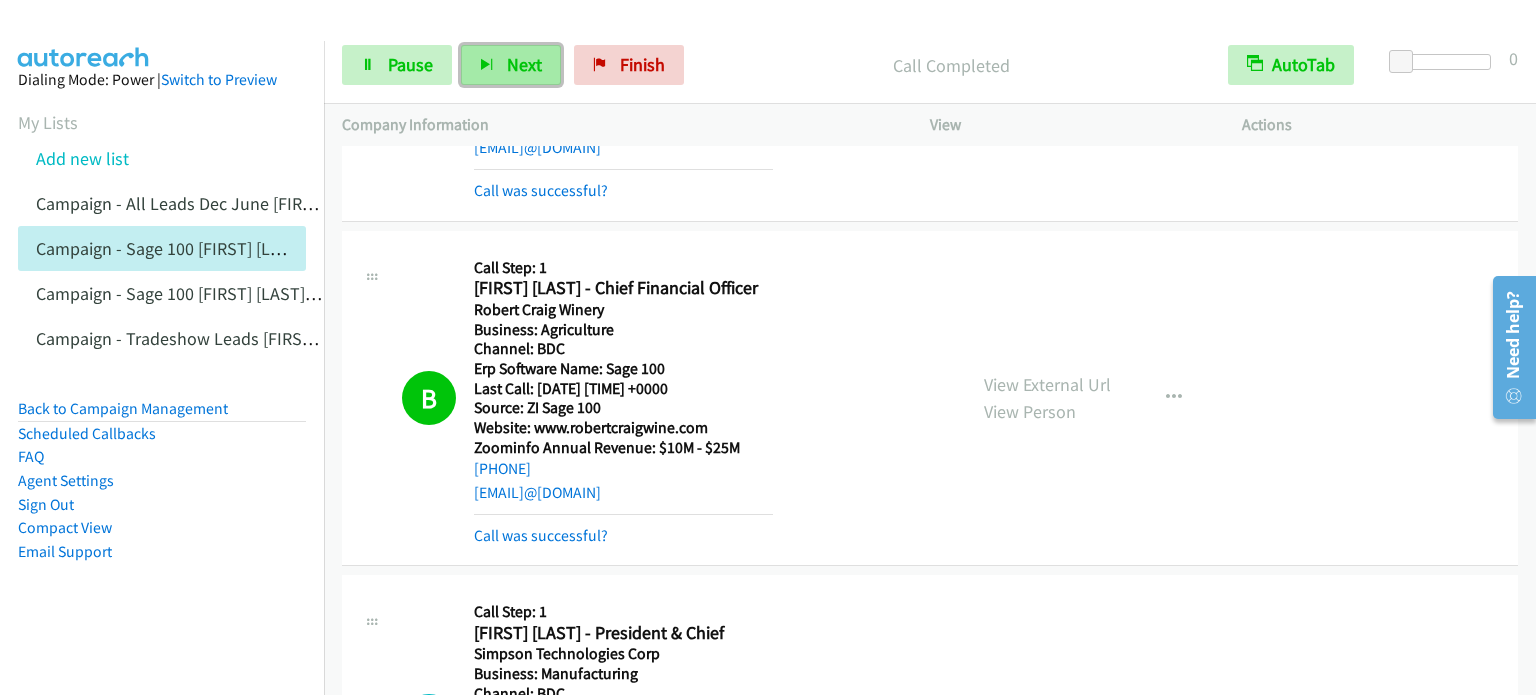 click on "Next" at bounding box center [511, 65] 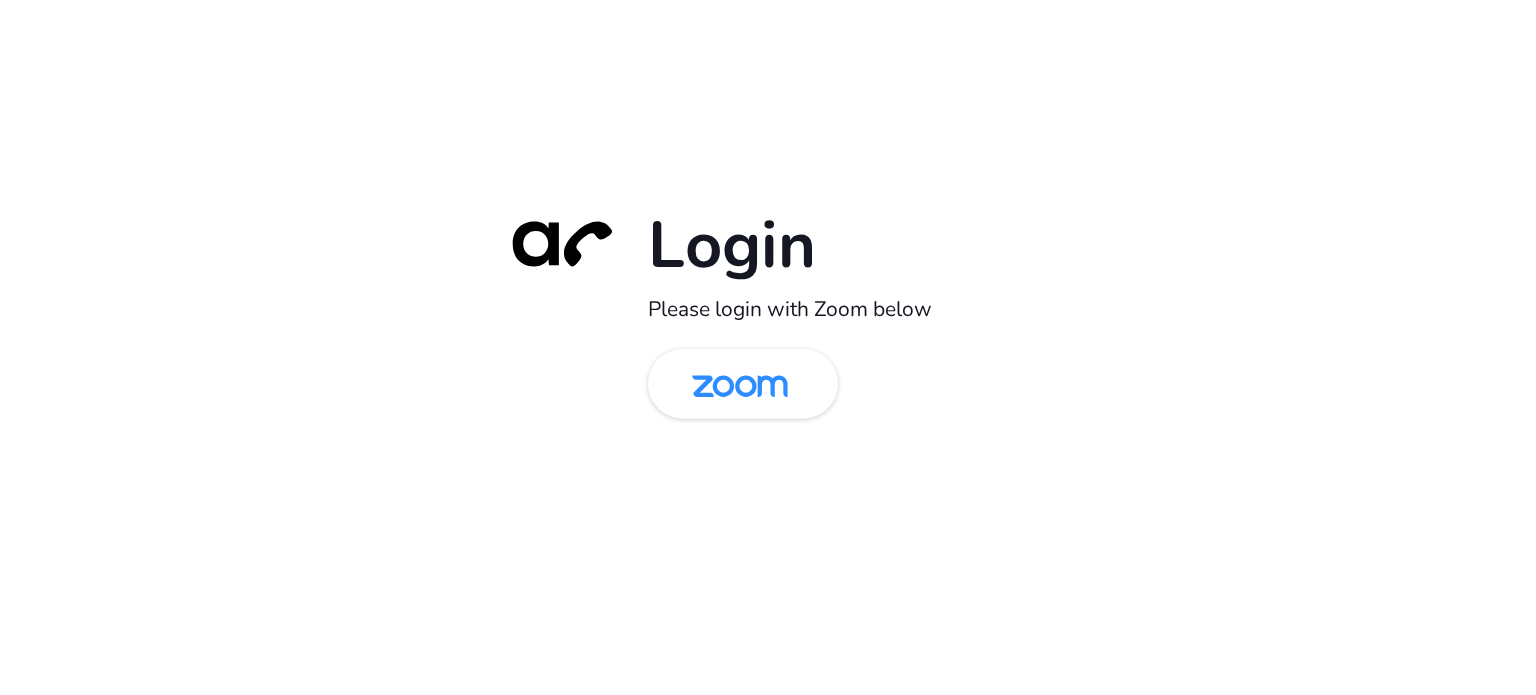 scroll, scrollTop: 0, scrollLeft: 0, axis: both 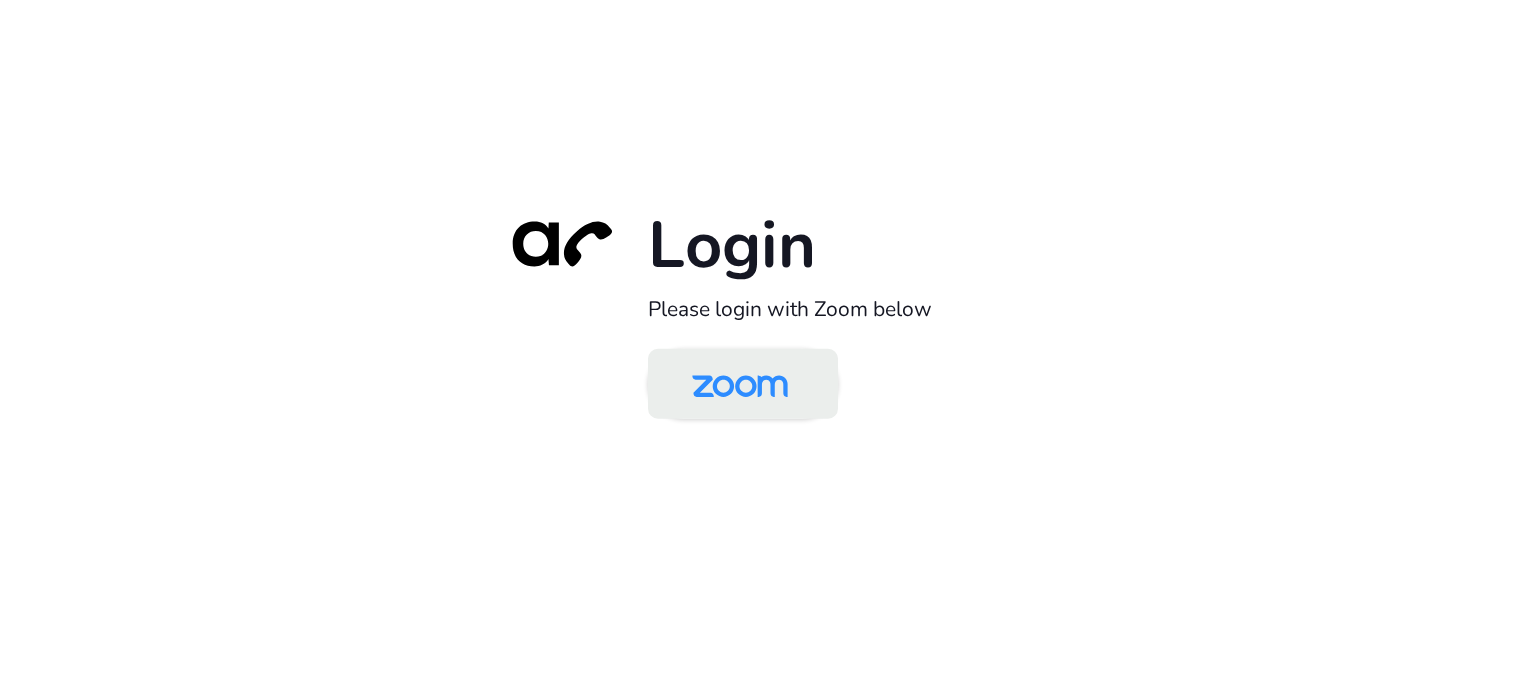 click at bounding box center [740, 385] 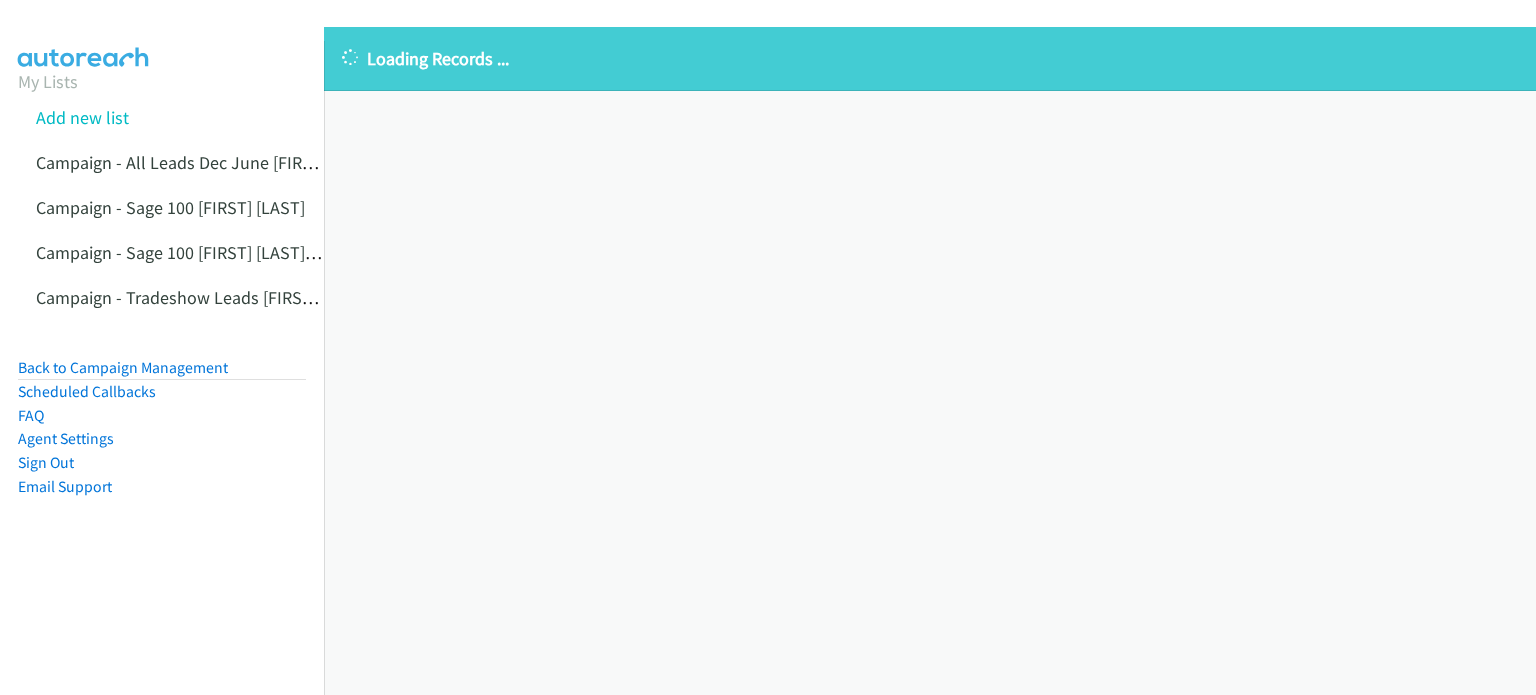 scroll, scrollTop: 0, scrollLeft: 0, axis: both 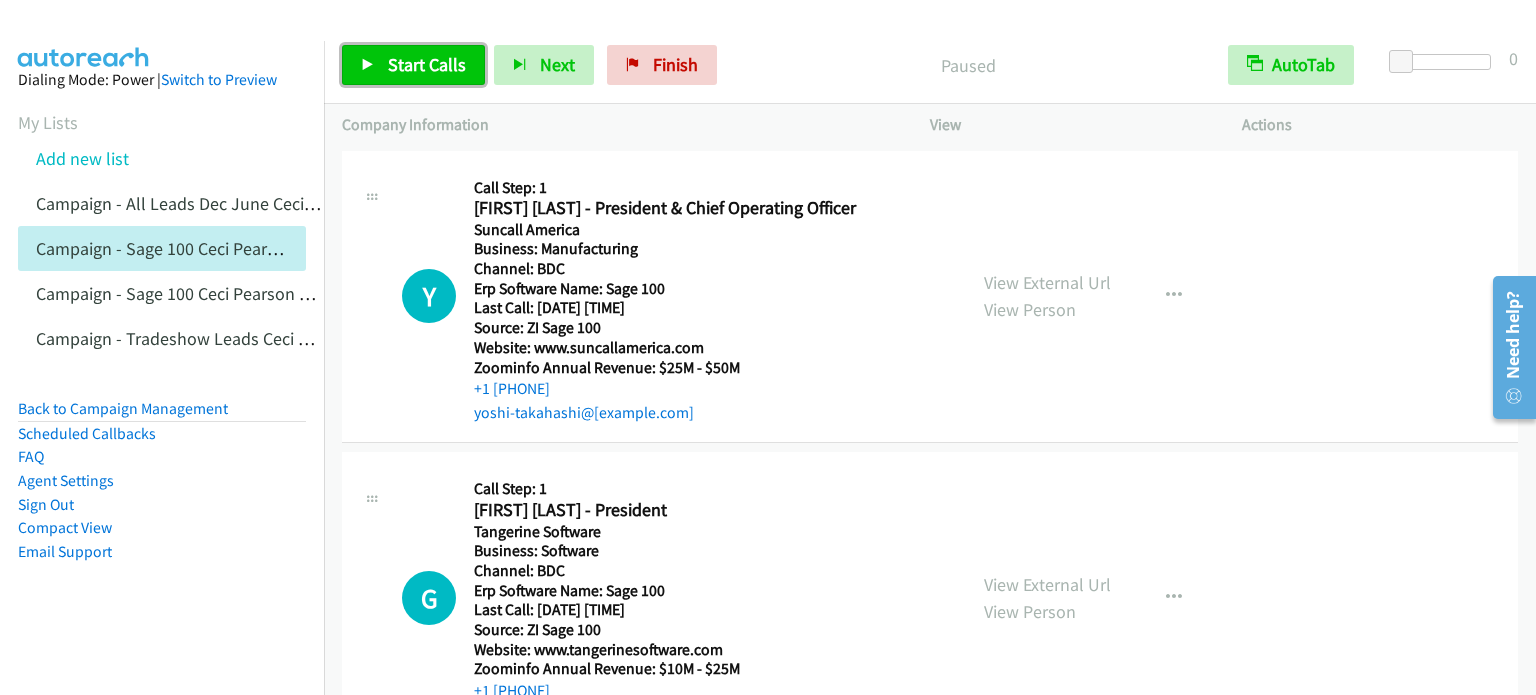 click on "Start Calls" at bounding box center [427, 64] 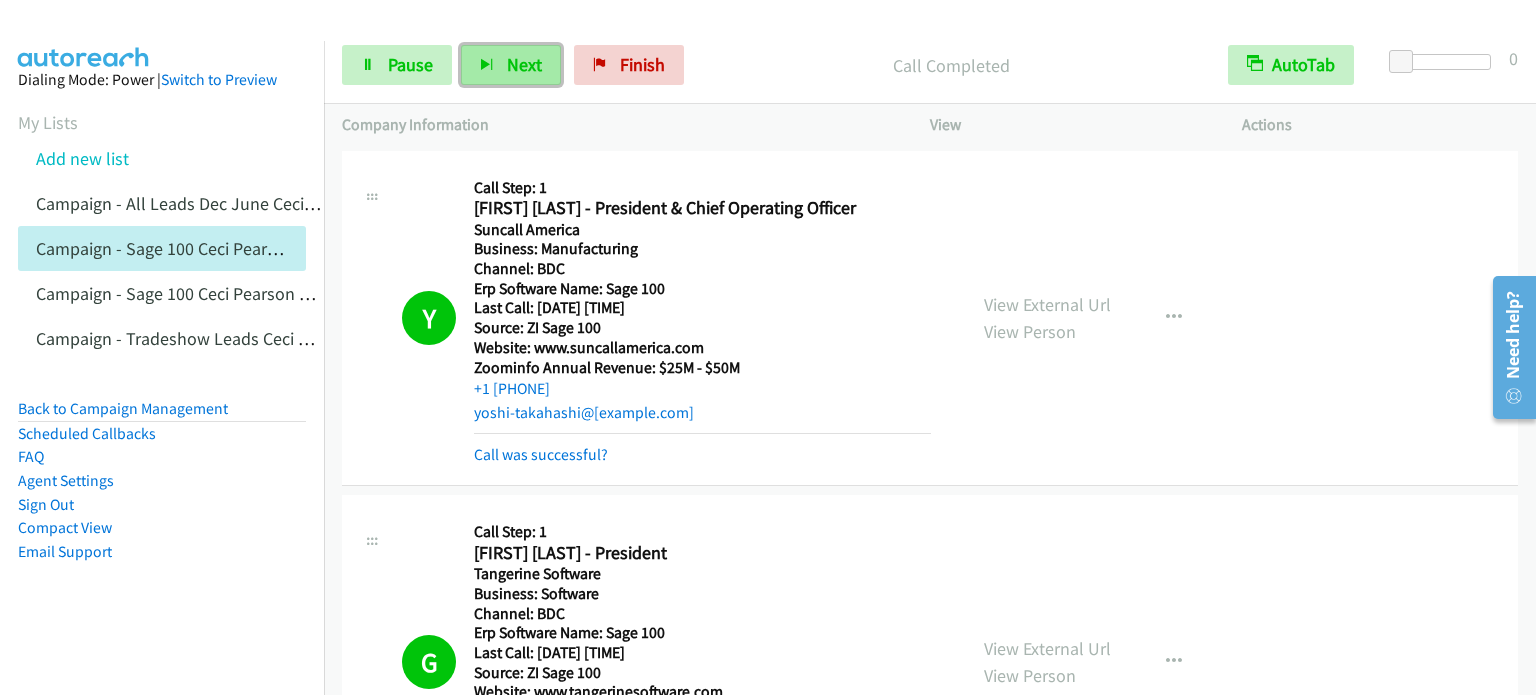 click on "Next" at bounding box center (524, 64) 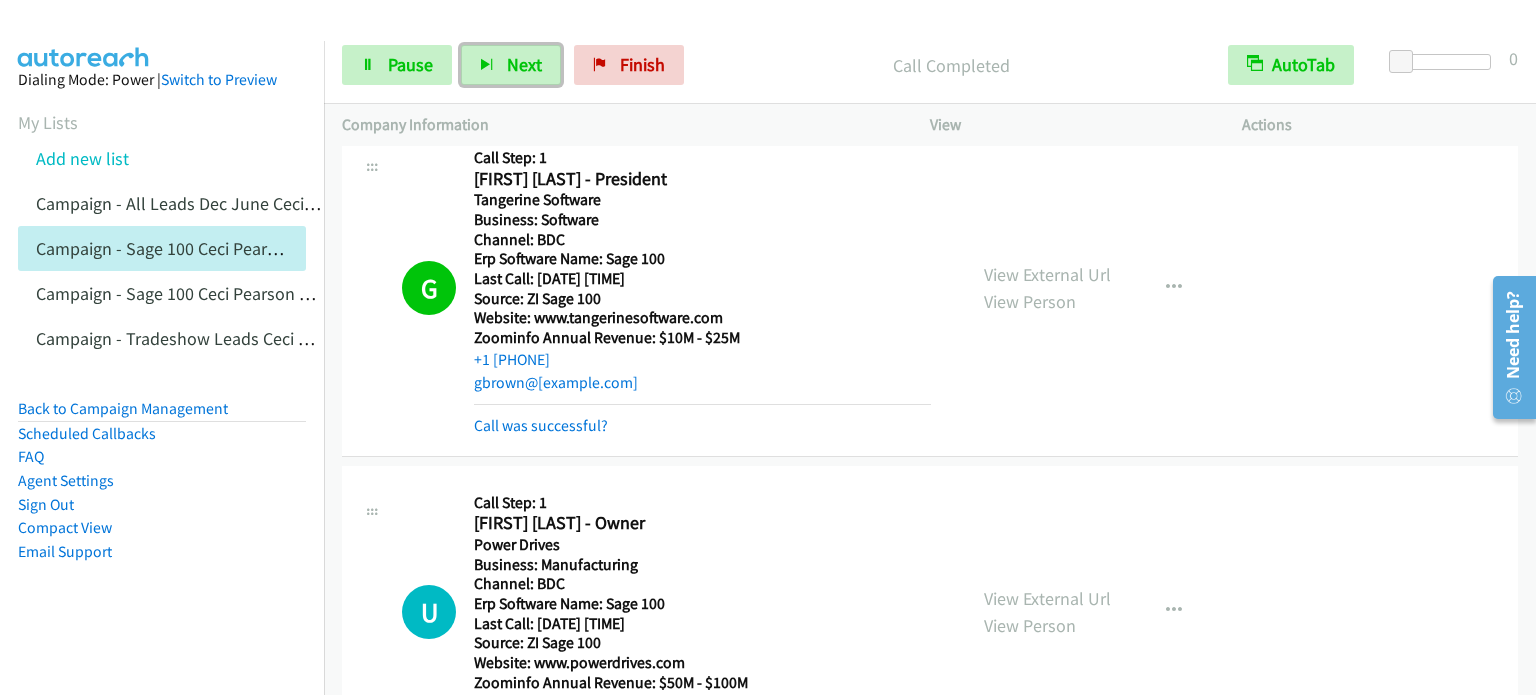 scroll, scrollTop: 0, scrollLeft: 0, axis: both 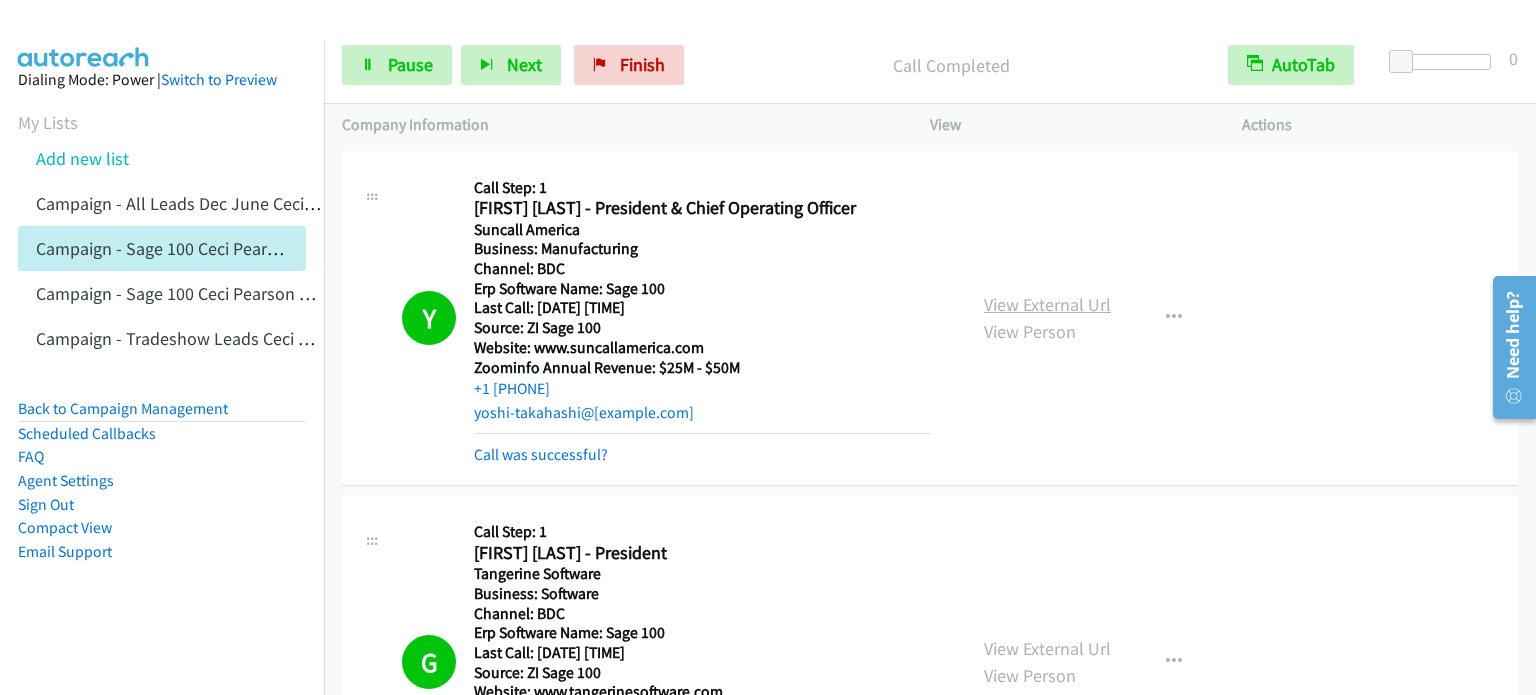 click on "View External Url" at bounding box center (1047, 304) 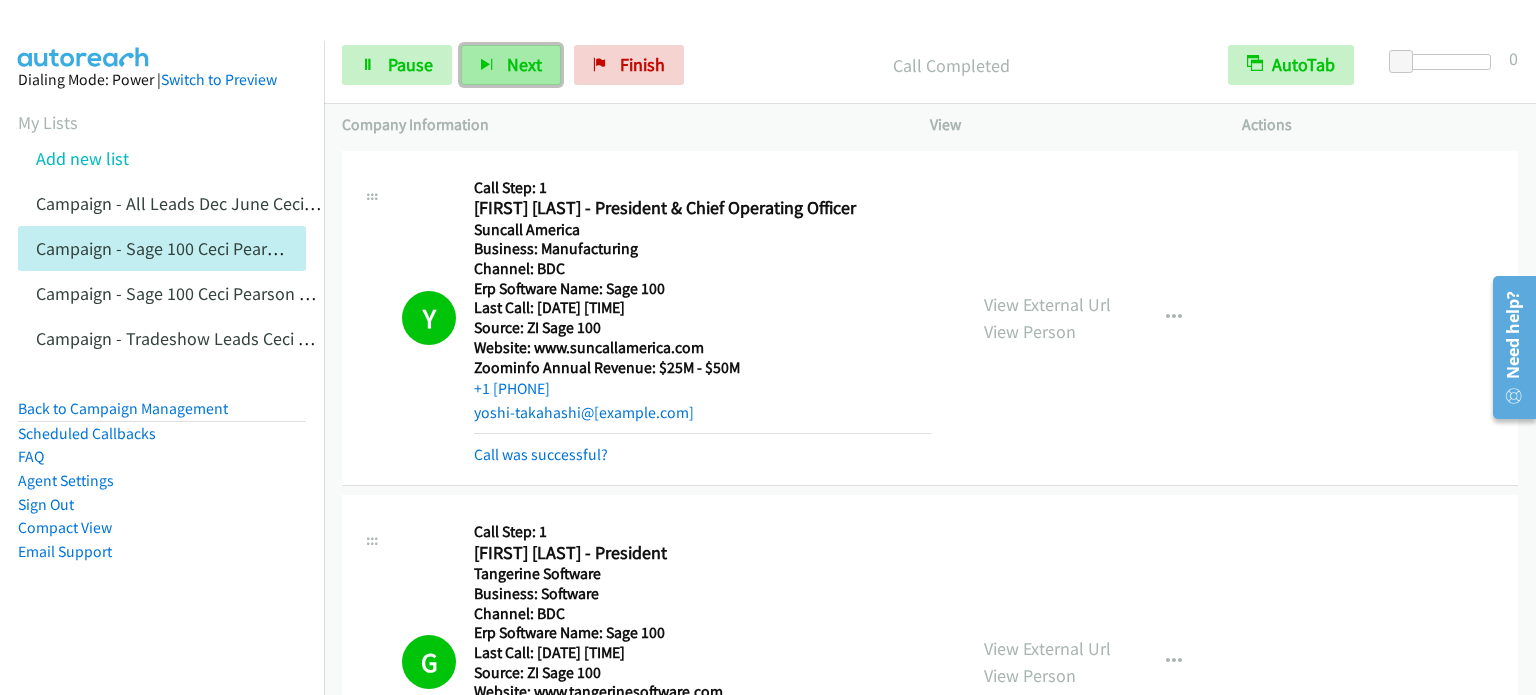 click on "Next" at bounding box center [524, 64] 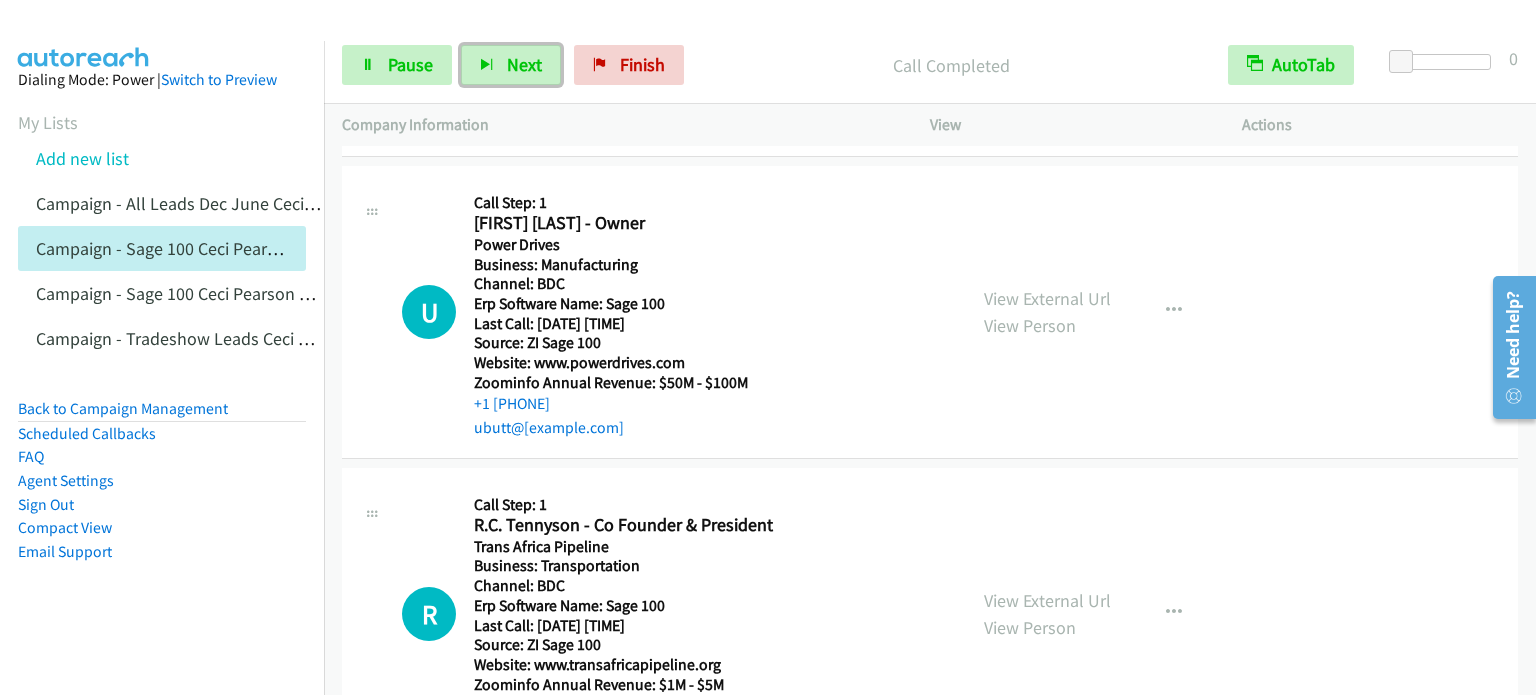 scroll, scrollTop: 0, scrollLeft: 0, axis: both 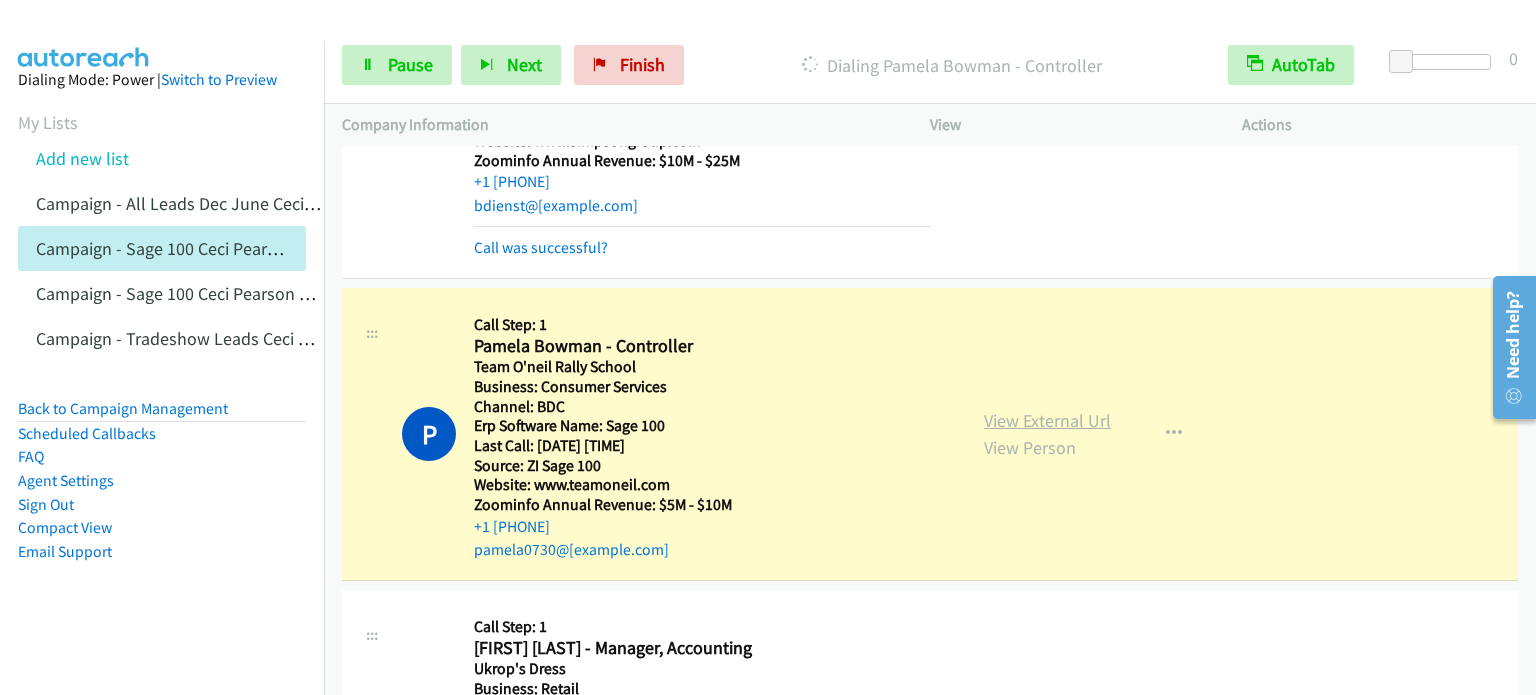 click on "View External Url" at bounding box center (1047, 420) 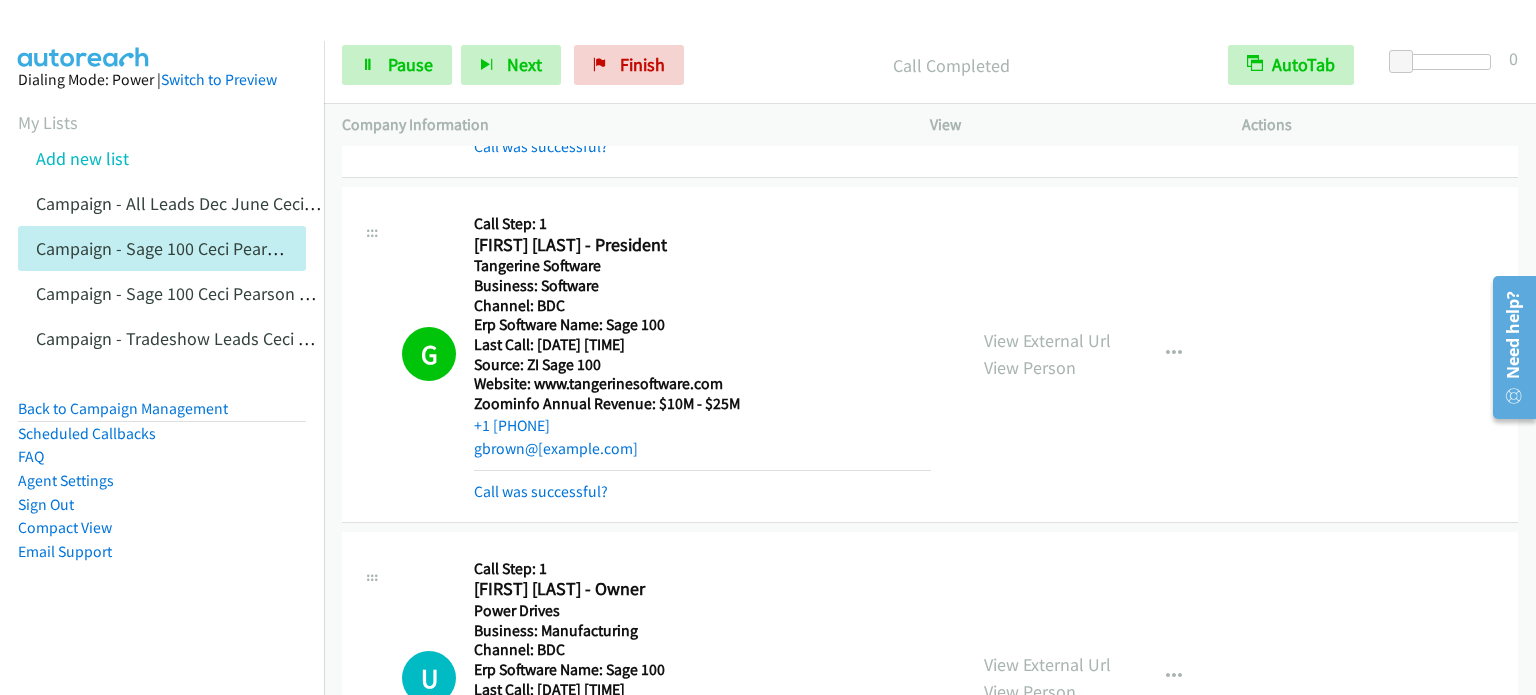 scroll, scrollTop: 0, scrollLeft: 0, axis: both 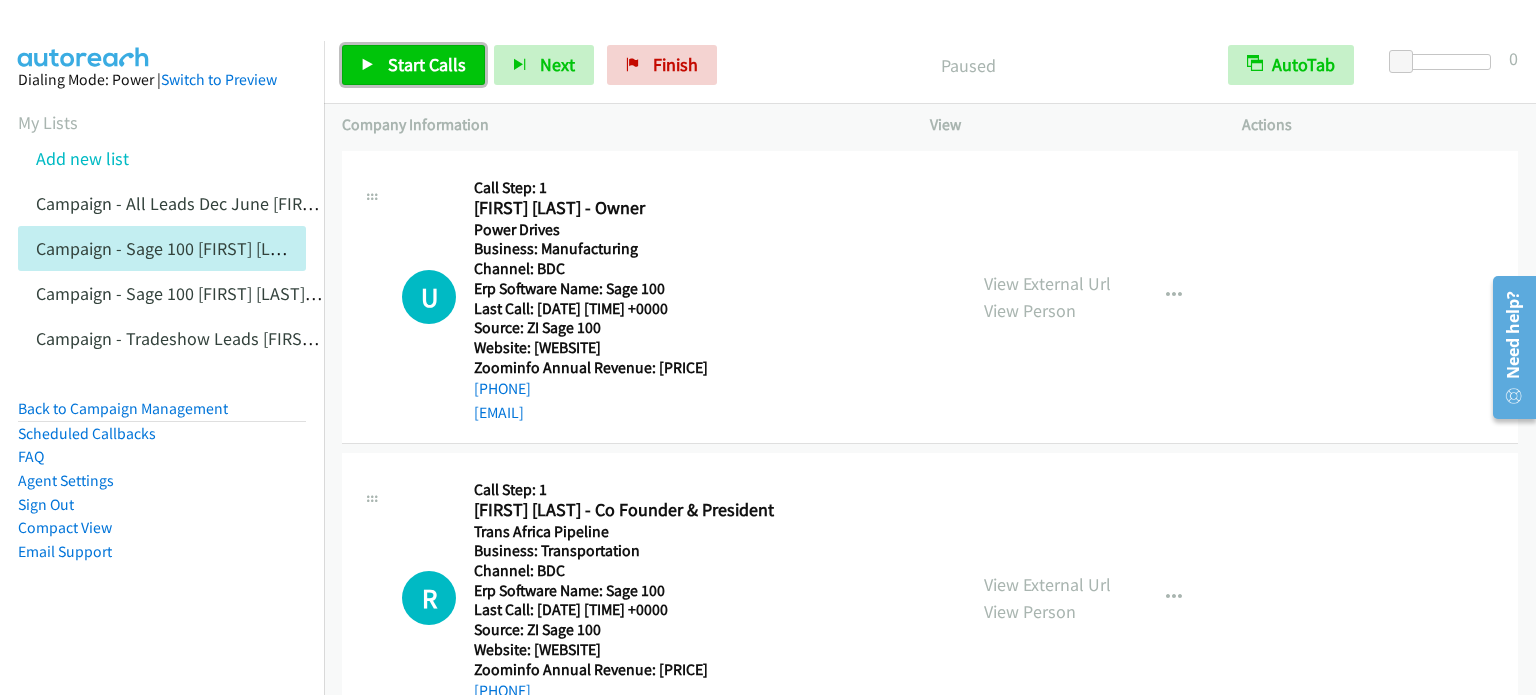 click on "Start Calls" at bounding box center [427, 64] 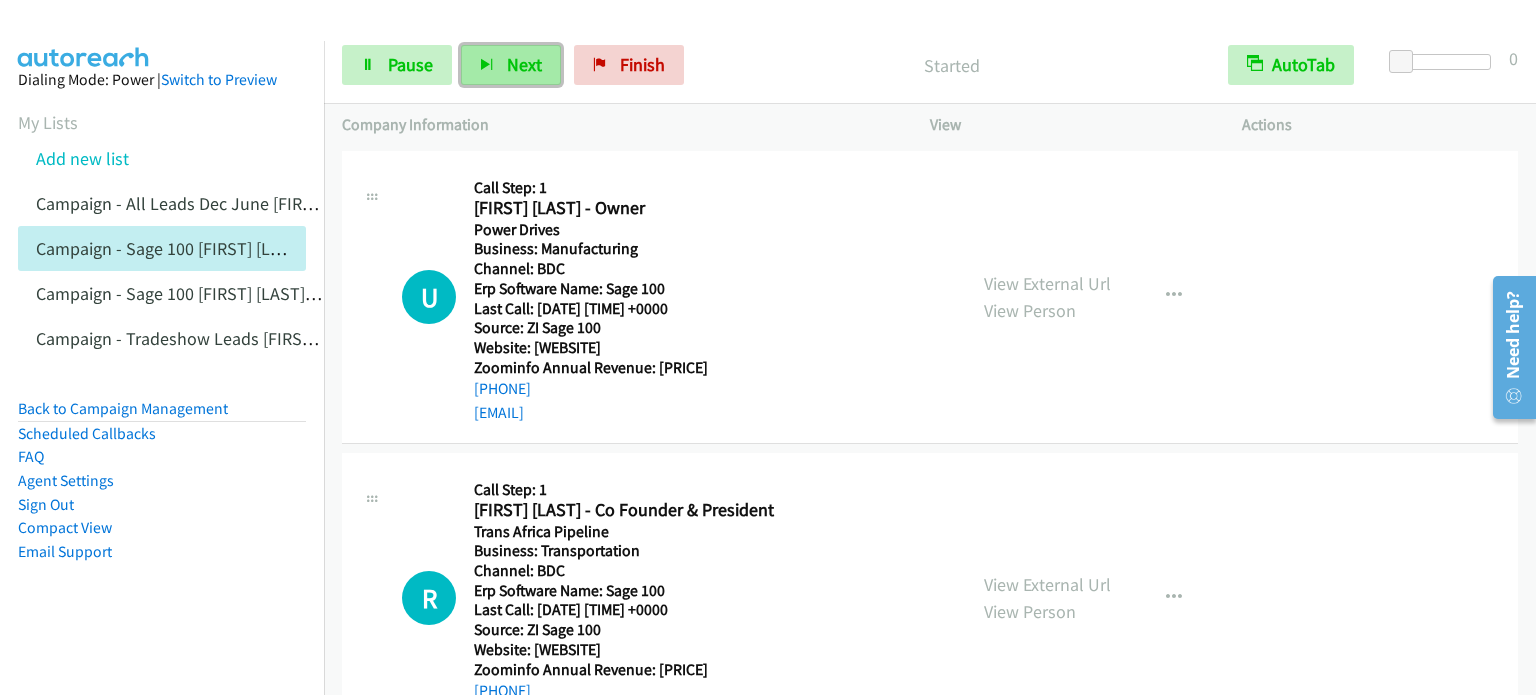 click on "Next" at bounding box center [524, 64] 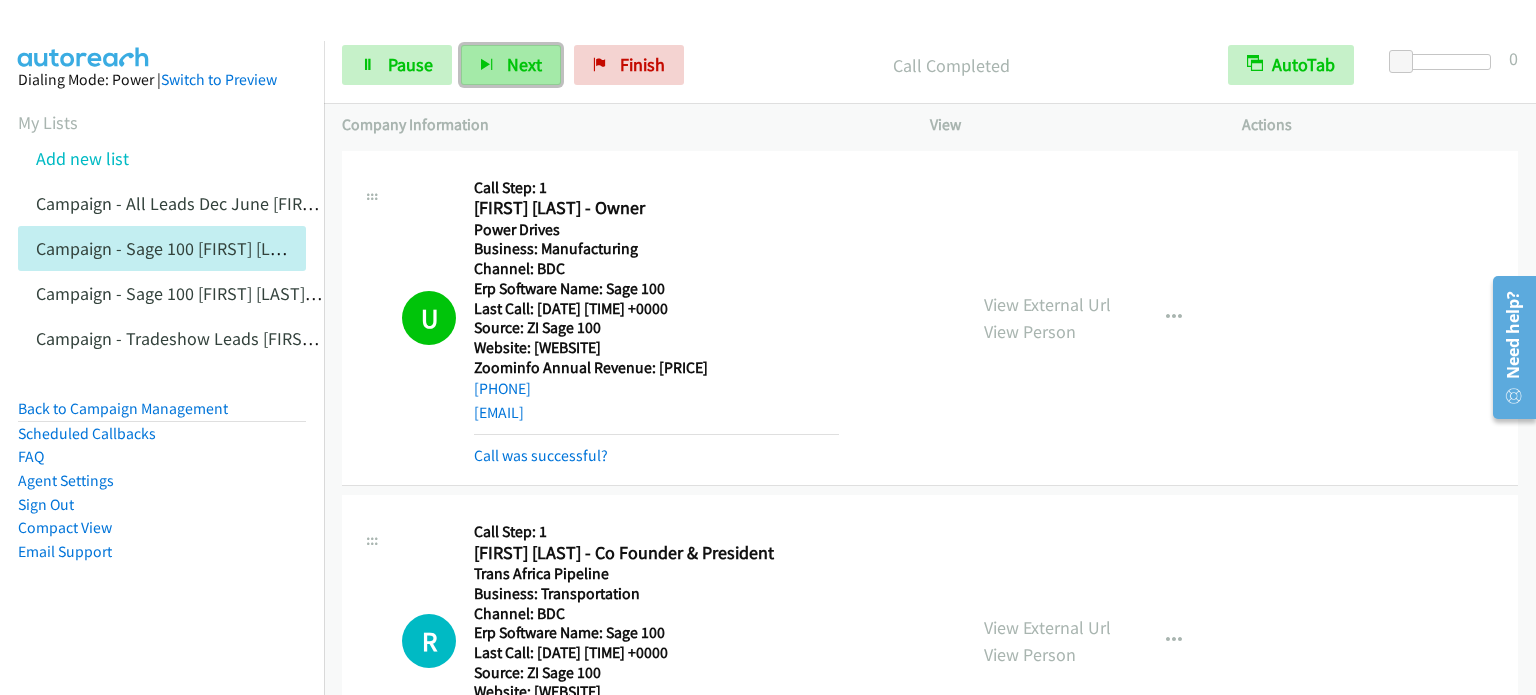 click on "Next" at bounding box center (524, 64) 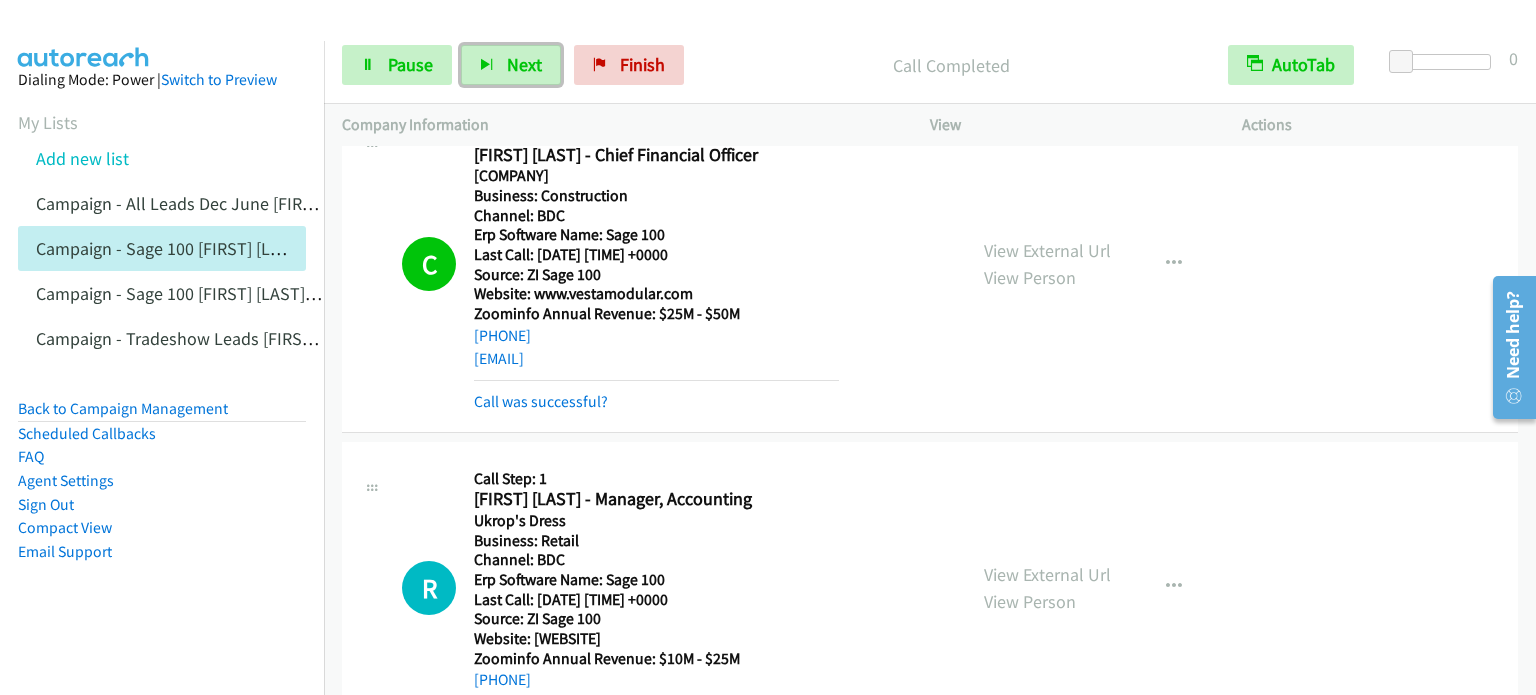 scroll, scrollTop: 900, scrollLeft: 0, axis: vertical 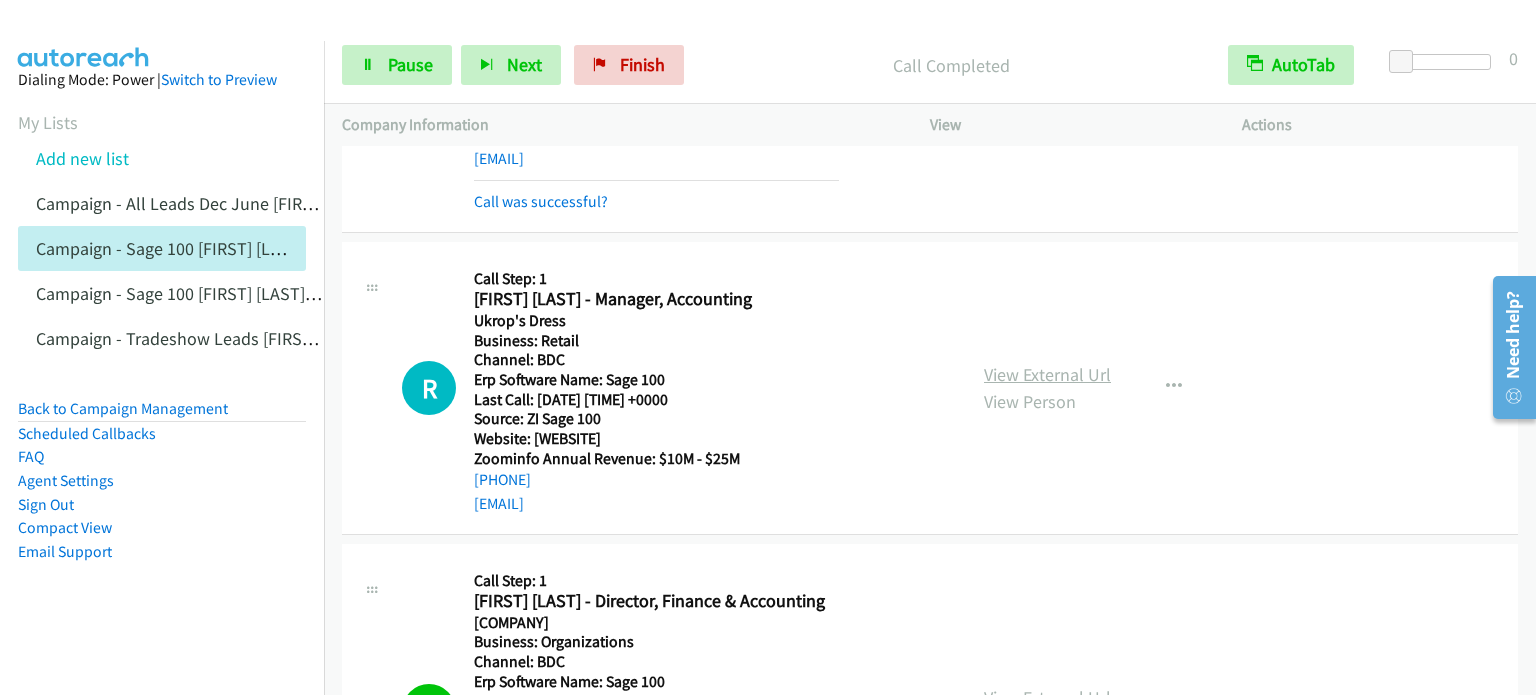 click on "View External Url" at bounding box center (1047, 374) 